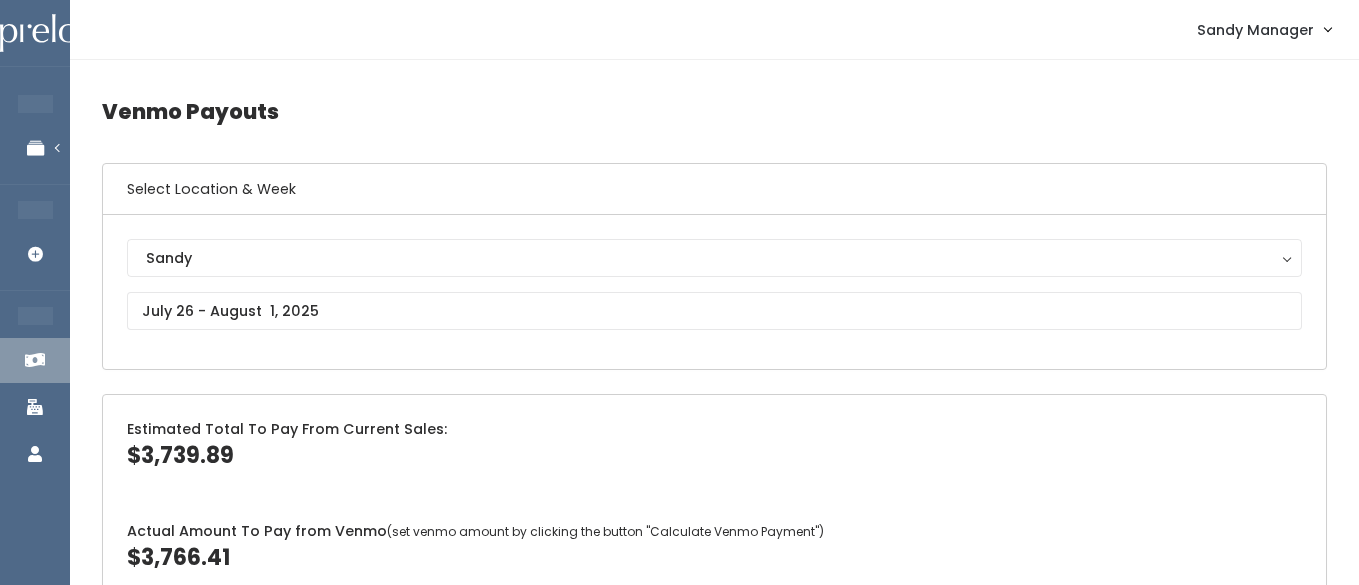 scroll, scrollTop: 0, scrollLeft: 0, axis: both 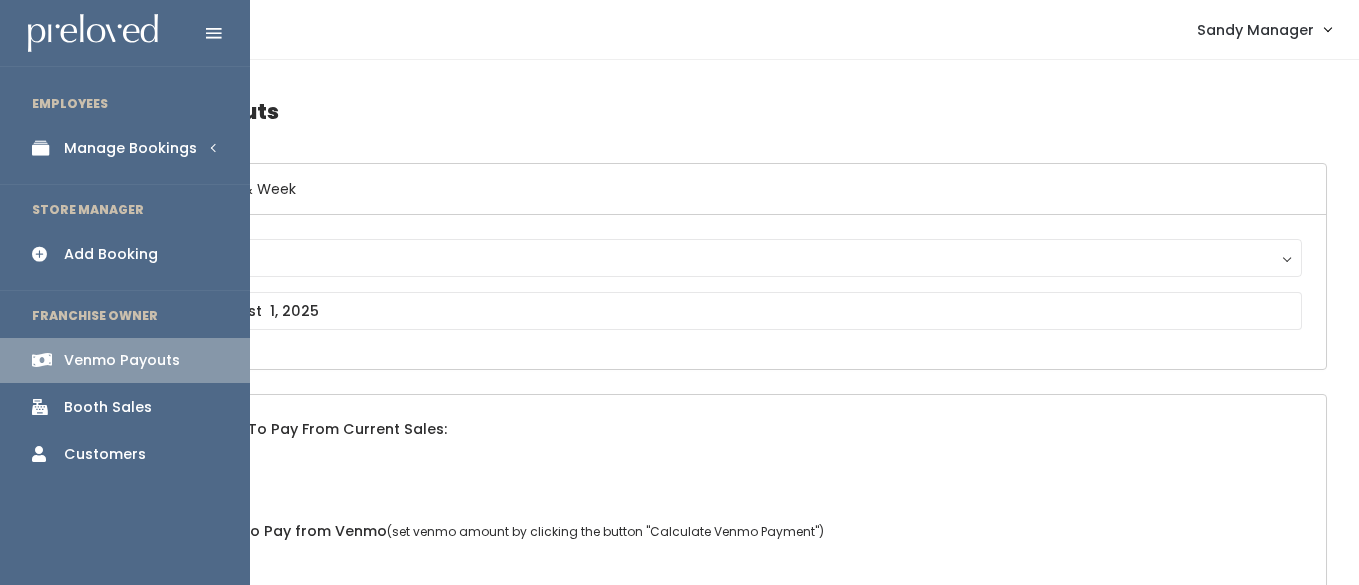 click on "Manage Bookings" at bounding box center (130, 148) 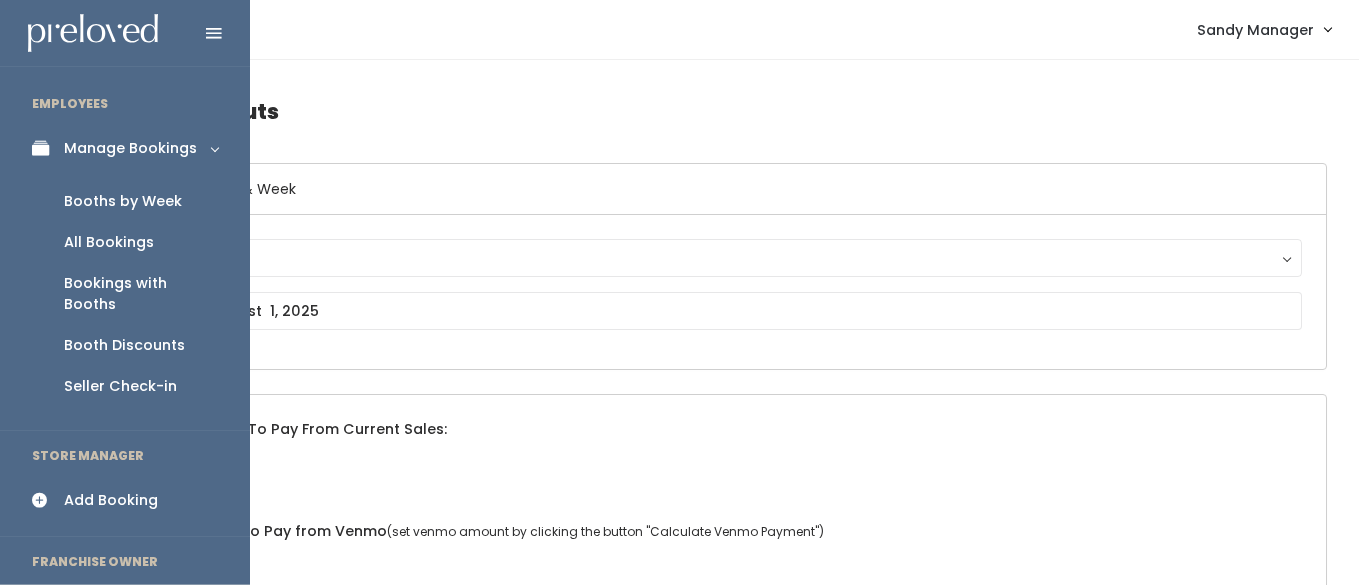 click on "Booths by Week" at bounding box center [123, 201] 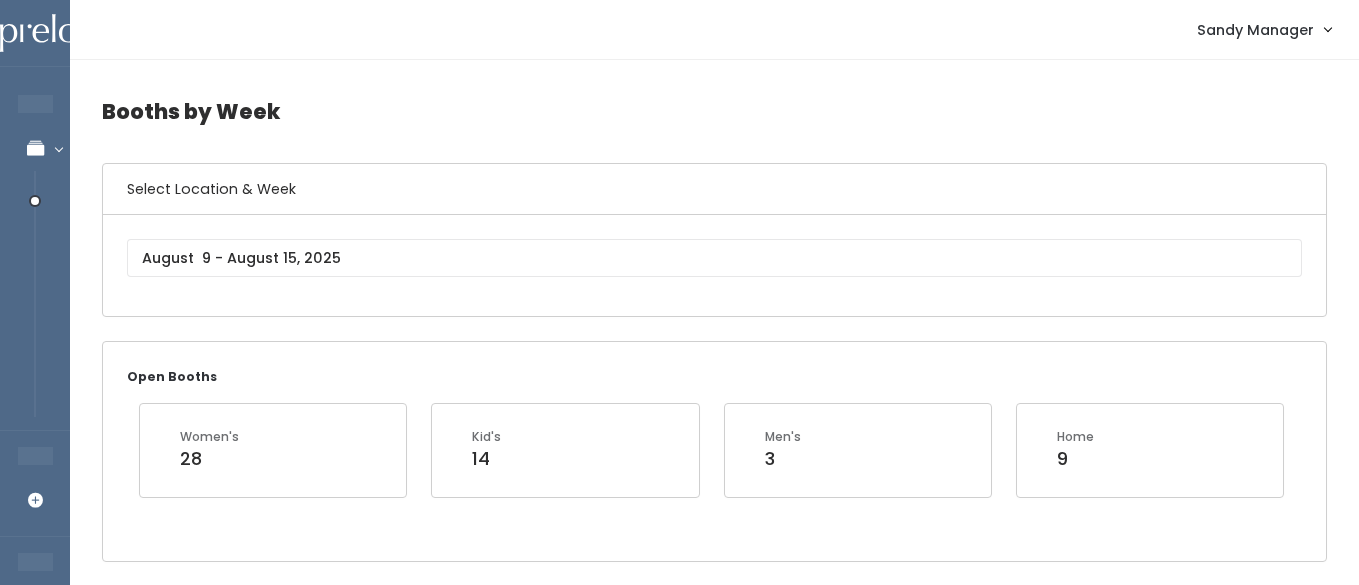 scroll, scrollTop: 0, scrollLeft: 0, axis: both 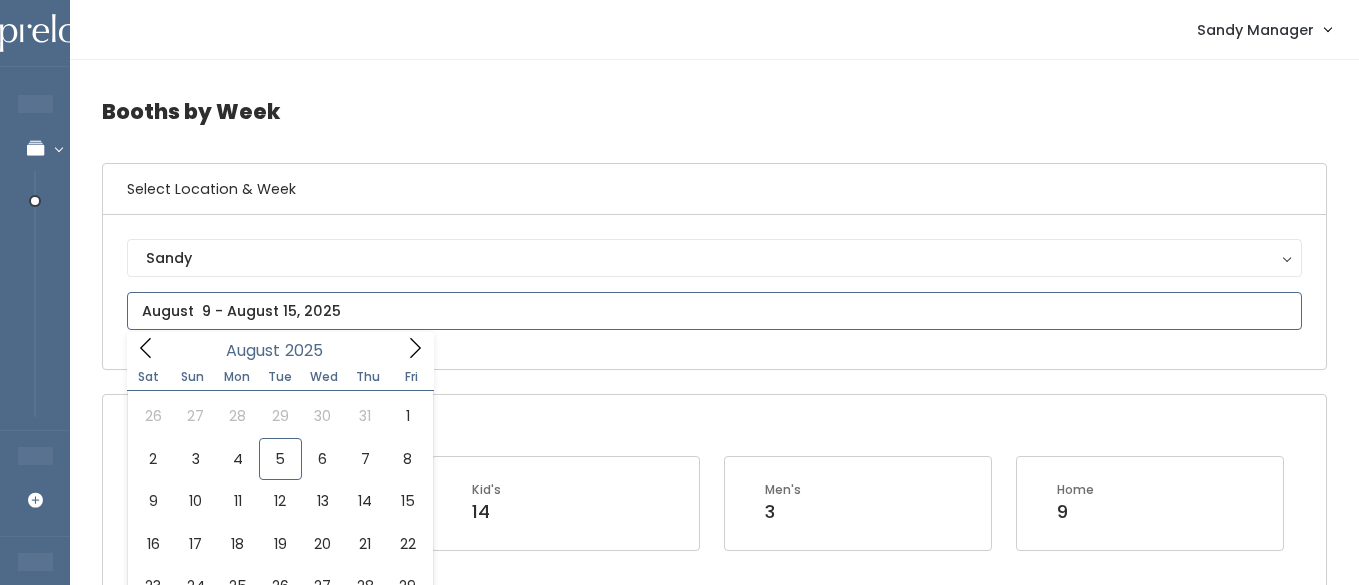 click at bounding box center (714, 311) 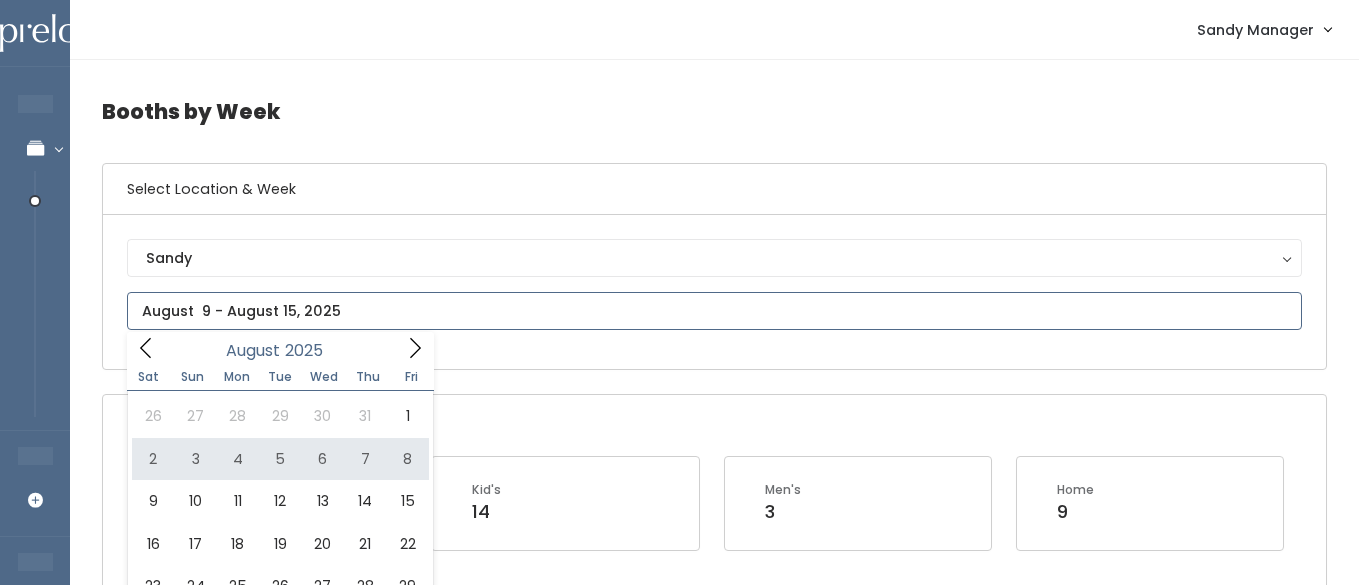 type on "August 2 to August 8" 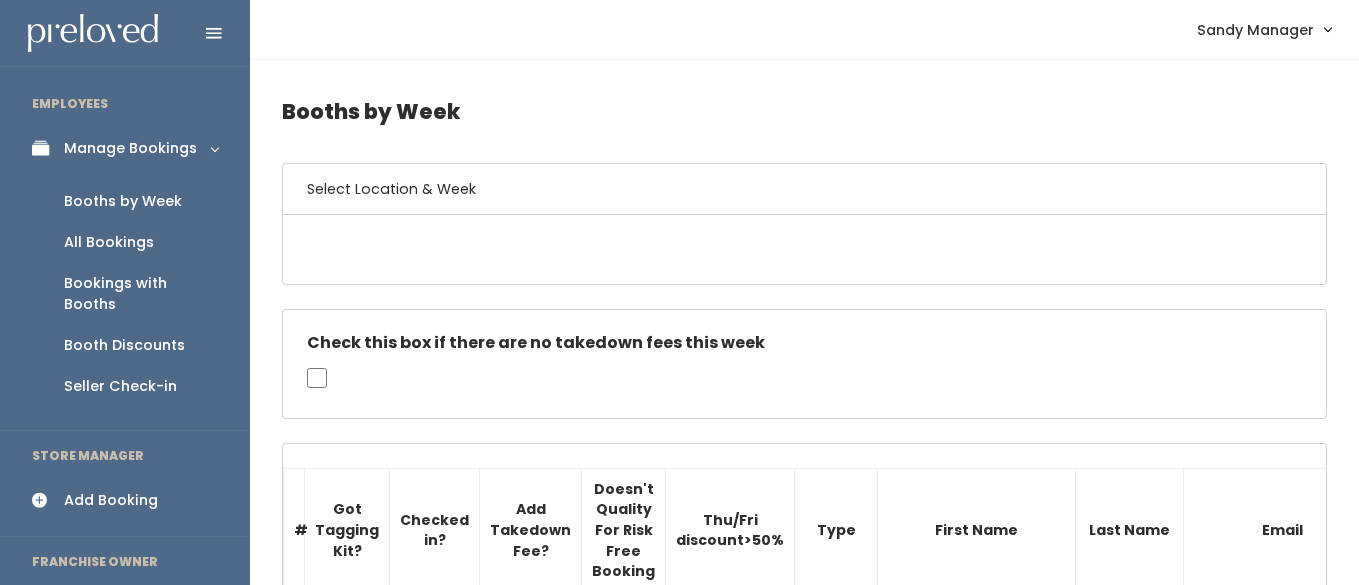scroll, scrollTop: 0, scrollLeft: 0, axis: both 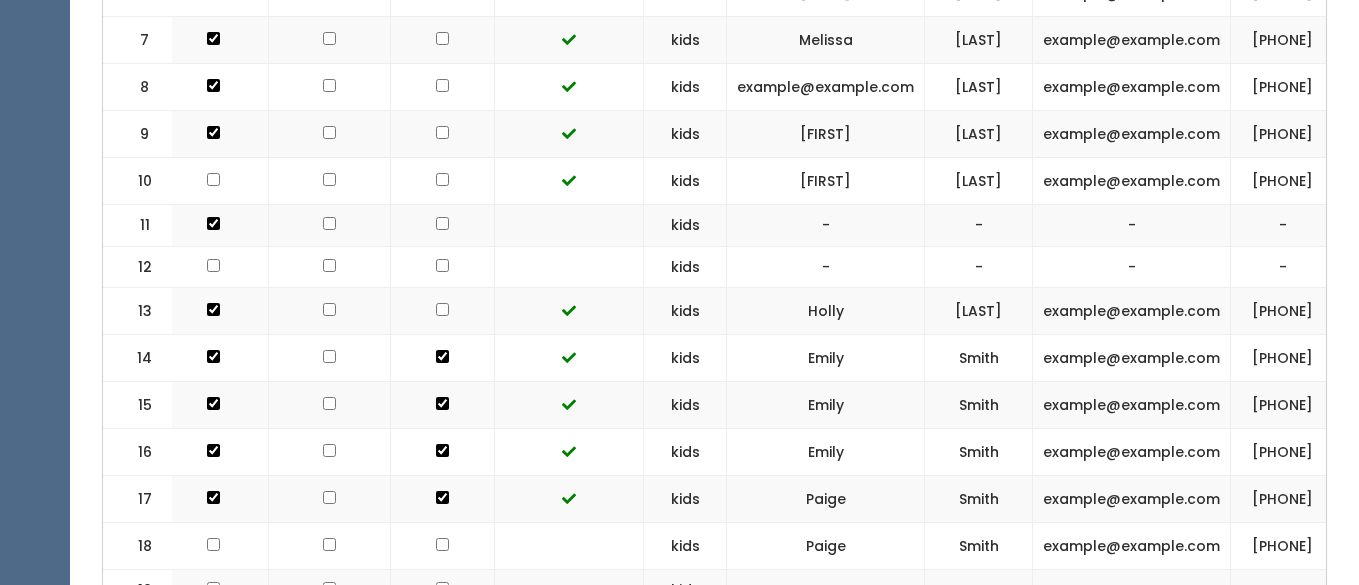 drag, startPoint x: 1253, startPoint y: 308, endPoint x: 1020, endPoint y: 309, distance: 233.00215 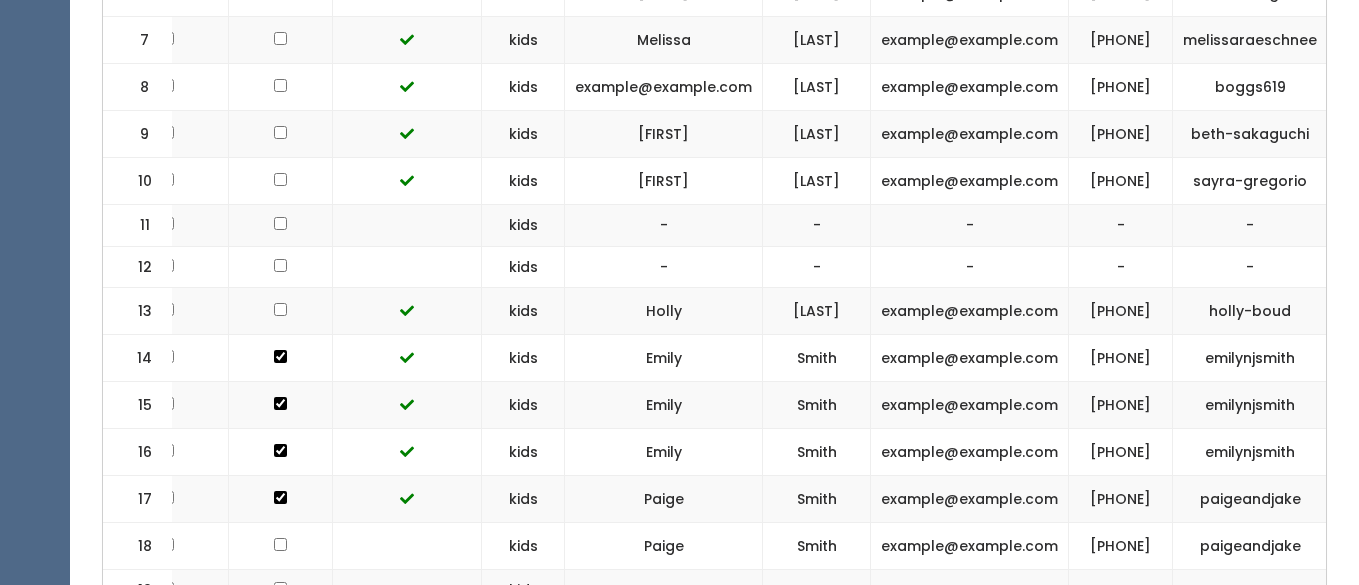 scroll, scrollTop: 0, scrollLeft: 299, axis: horizontal 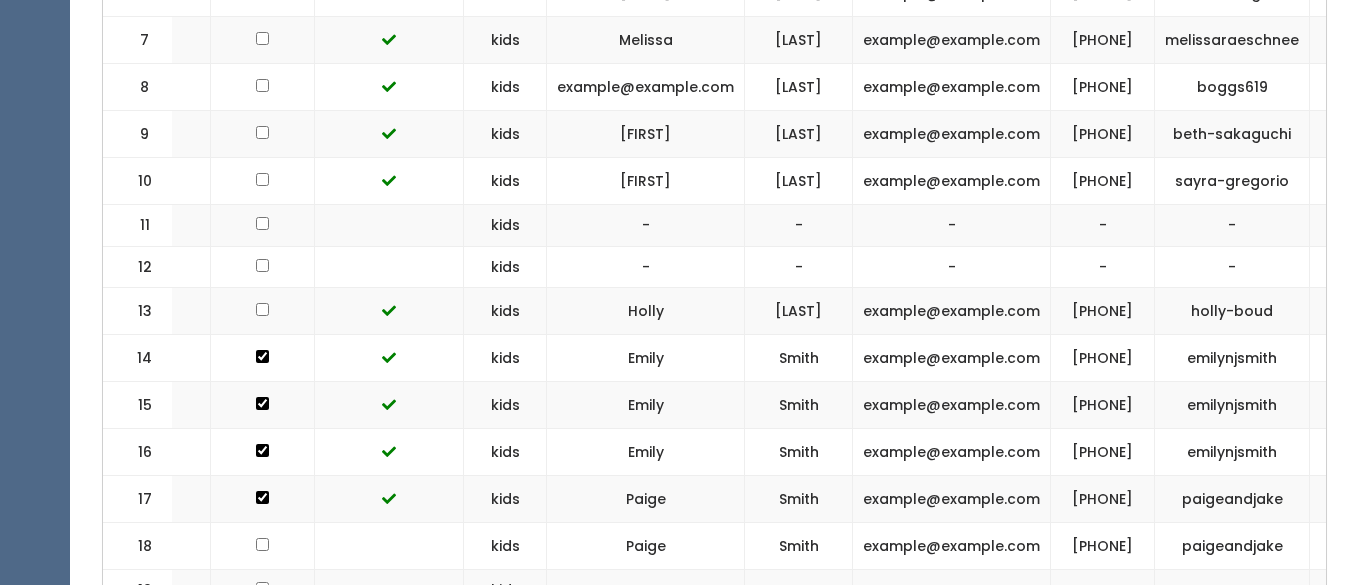 drag, startPoint x: 1168, startPoint y: 324, endPoint x: 1117, endPoint y: 297, distance: 57.706154 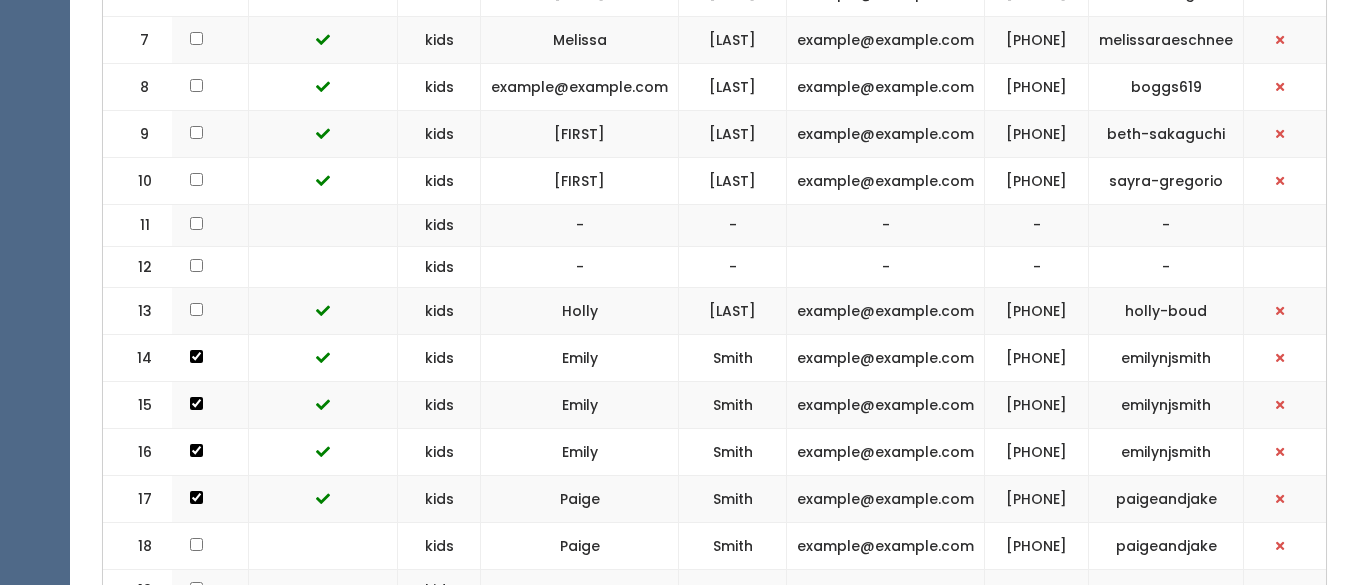 scroll, scrollTop: 0, scrollLeft: 372, axis: horizontal 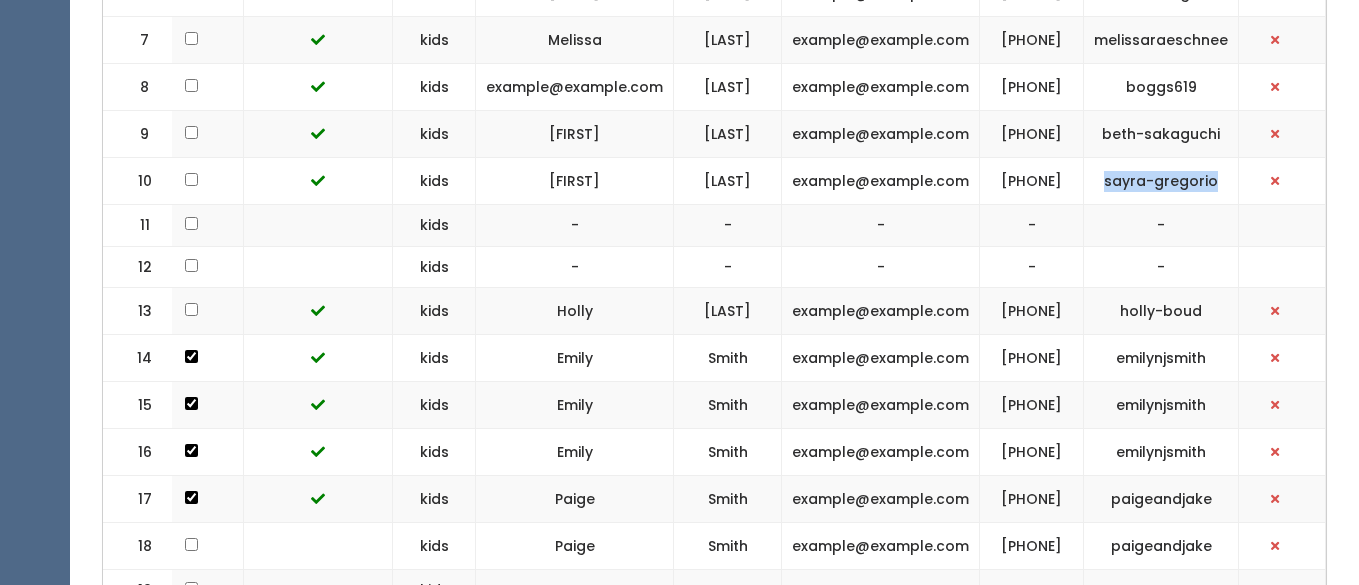 drag, startPoint x: 1258, startPoint y: 306, endPoint x: 1141, endPoint y: 306, distance: 117 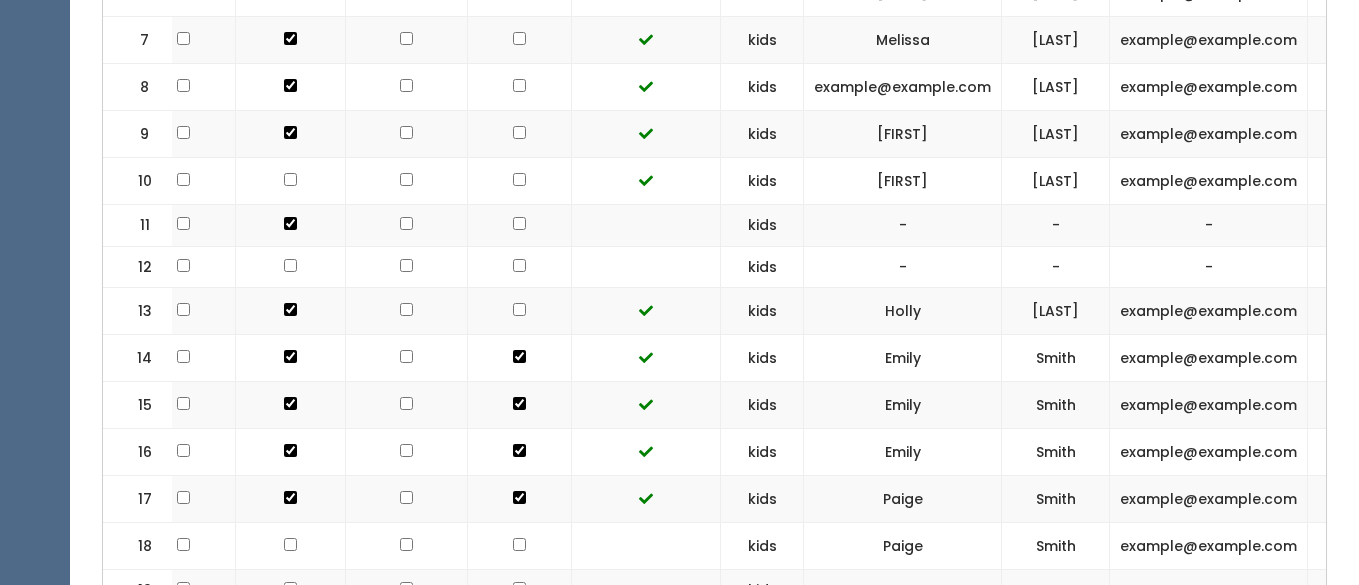 scroll, scrollTop: 0, scrollLeft: 37, axis: horizontal 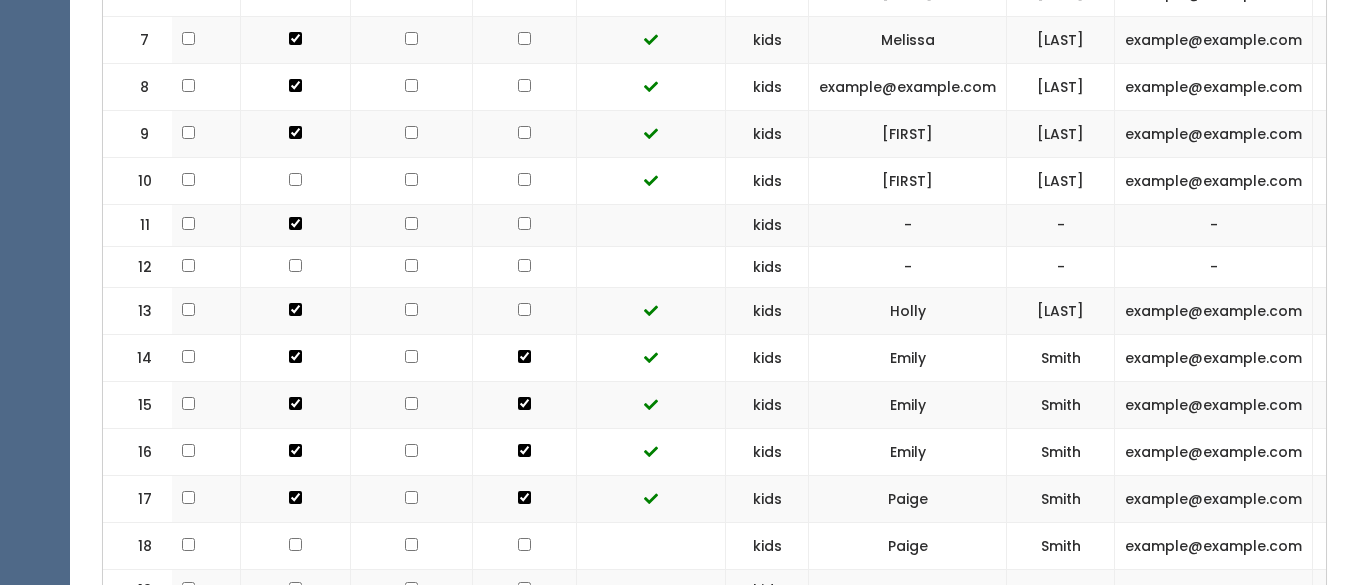 click at bounding box center [295, -197] 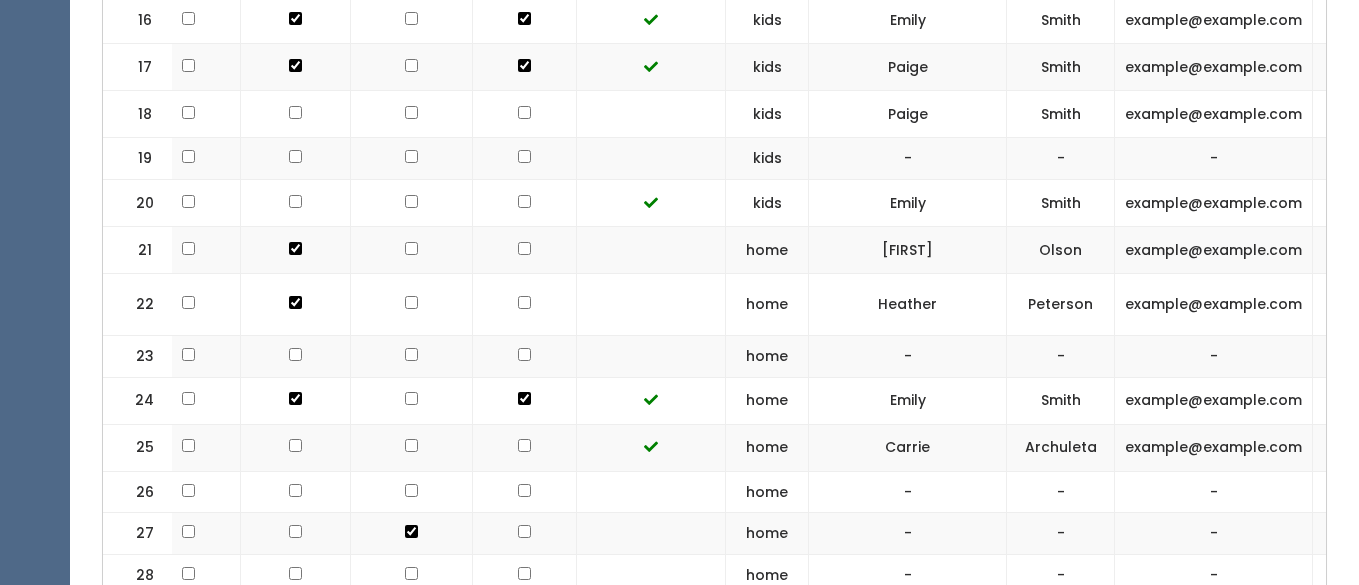 scroll, scrollTop: 1439, scrollLeft: 0, axis: vertical 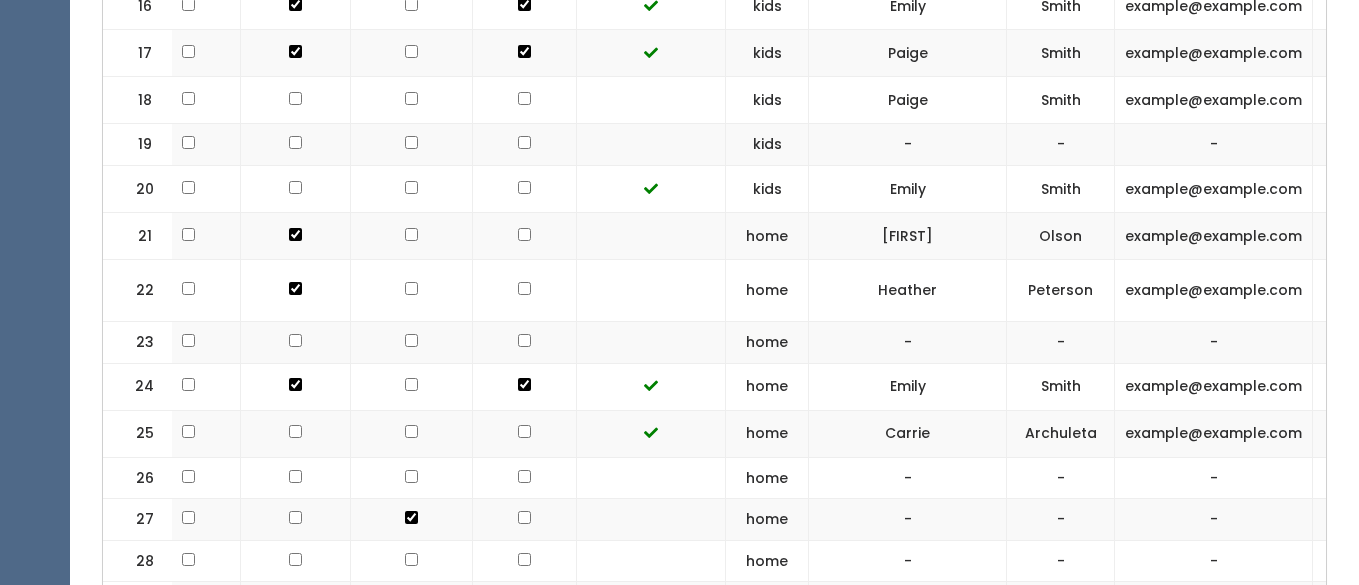 click at bounding box center (295, -643) 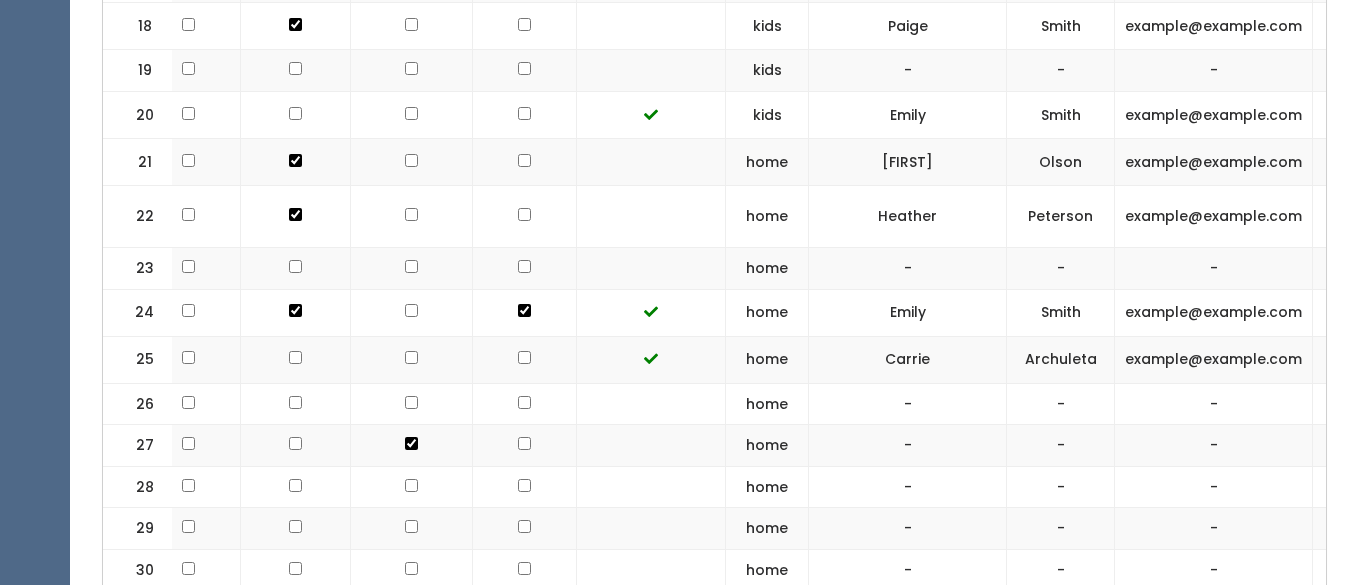 scroll, scrollTop: 1521, scrollLeft: 0, axis: vertical 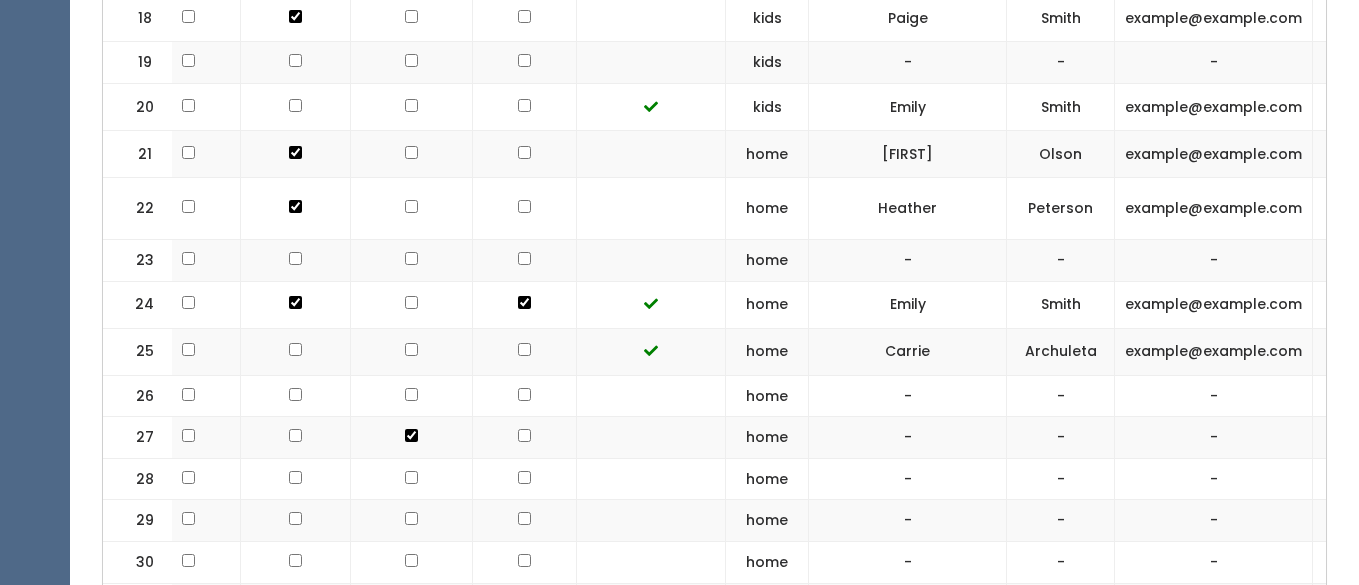 click at bounding box center (295, -725) 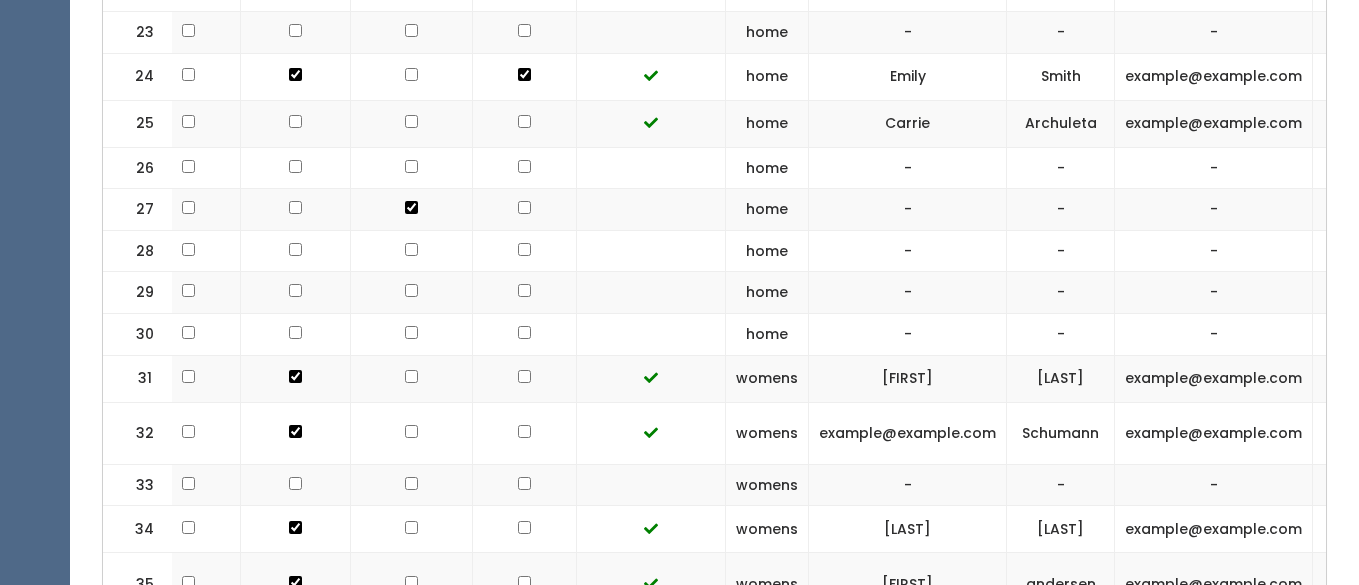 scroll, scrollTop: 1773, scrollLeft: 0, axis: vertical 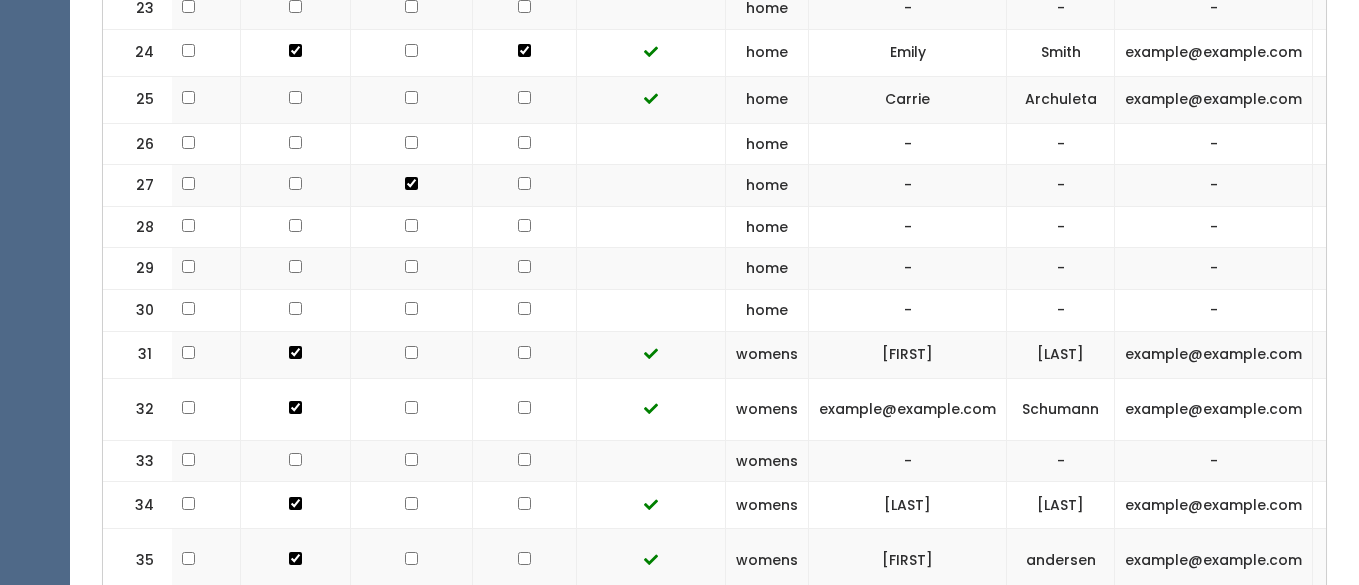 click at bounding box center [295, -1032] 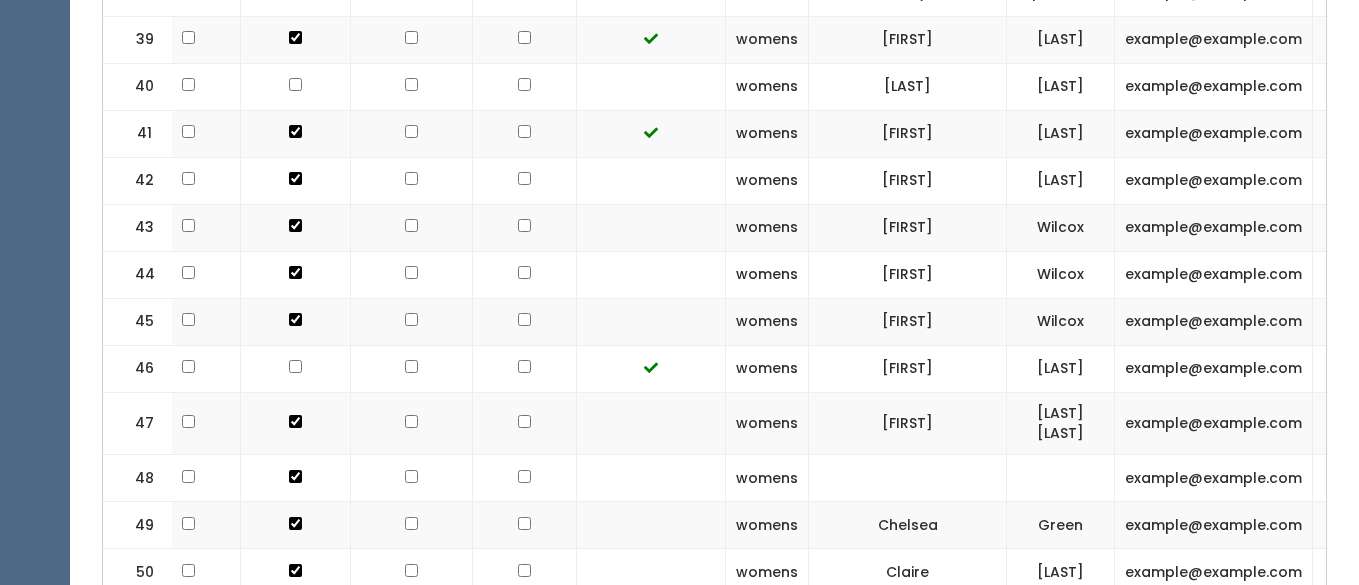 scroll, scrollTop: 2516, scrollLeft: 0, axis: vertical 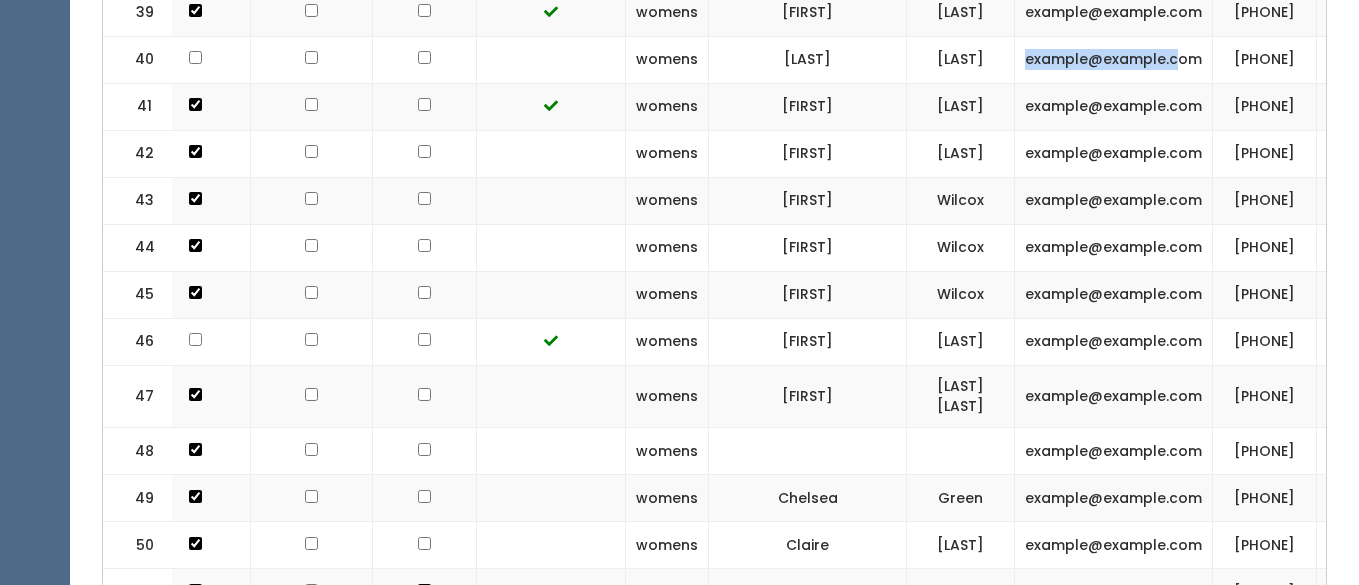 drag, startPoint x: 1212, startPoint y: 446, endPoint x: 1068, endPoint y: 434, distance: 144.49913 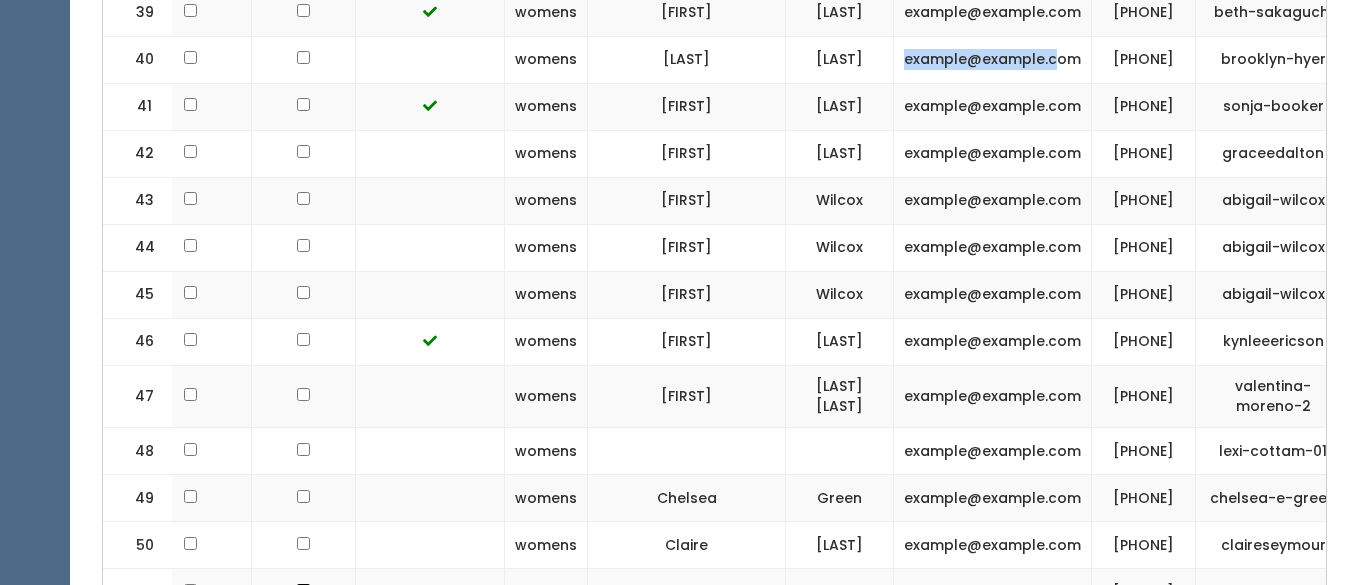 scroll, scrollTop: 0, scrollLeft: 286, axis: horizontal 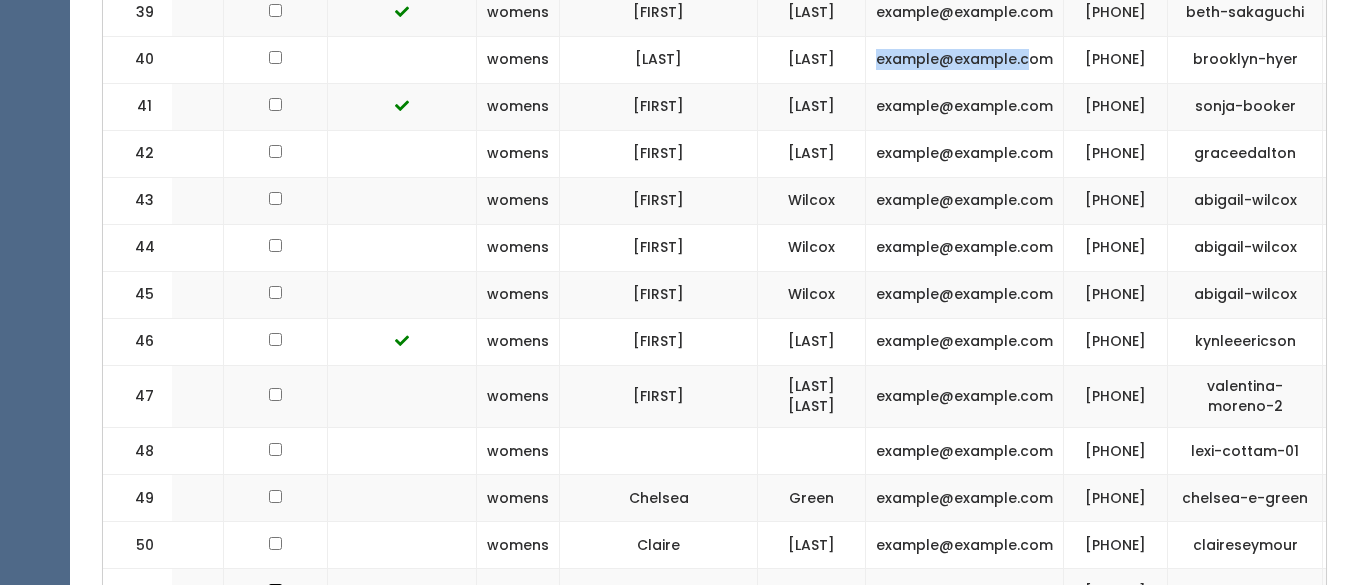drag, startPoint x: 1190, startPoint y: 456, endPoint x: 1125, endPoint y: 432, distance: 69.289246 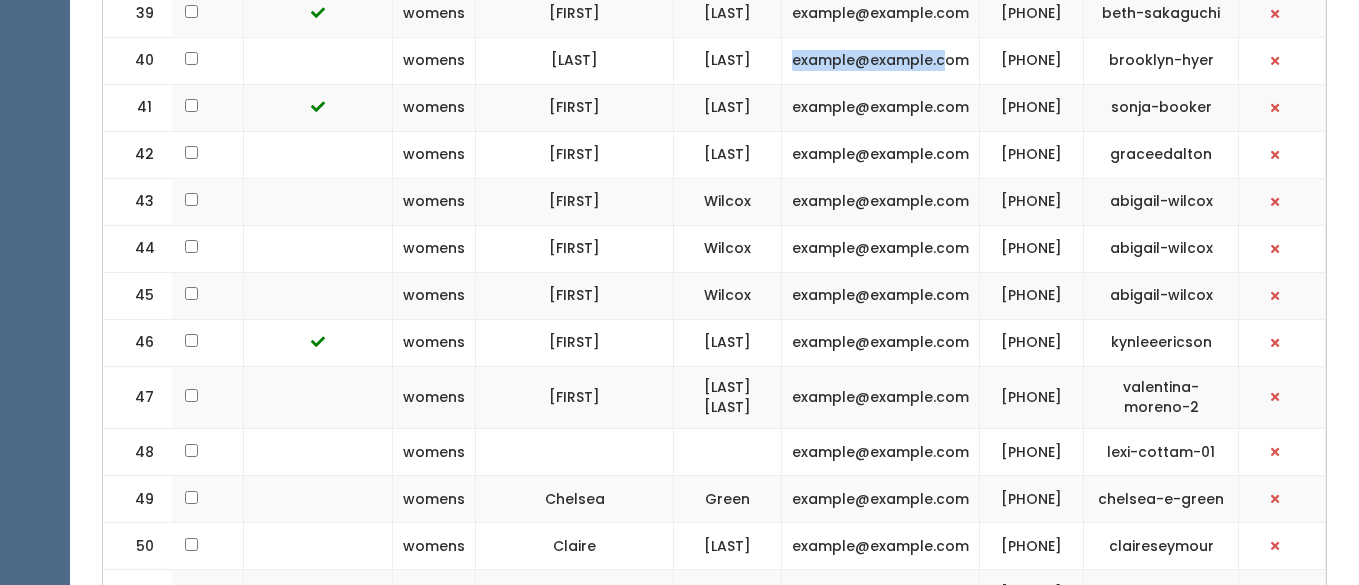 scroll, scrollTop: 0, scrollLeft: 402, axis: horizontal 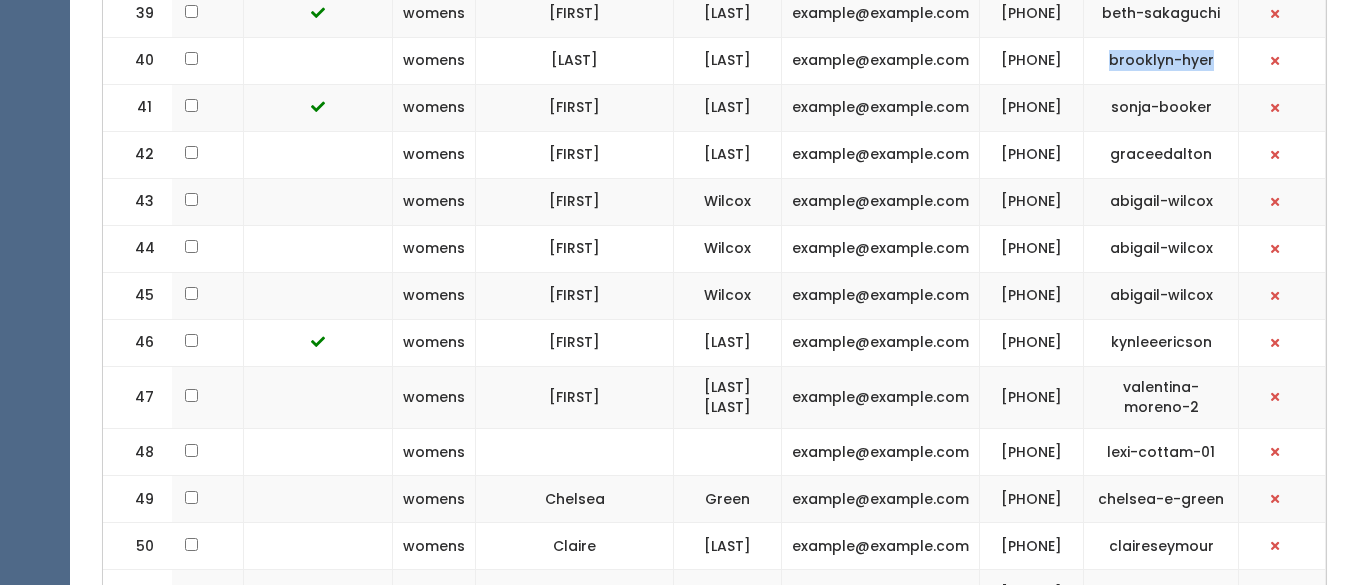drag, startPoint x: 1225, startPoint y: 444, endPoint x: 1126, endPoint y: 443, distance: 99.00505 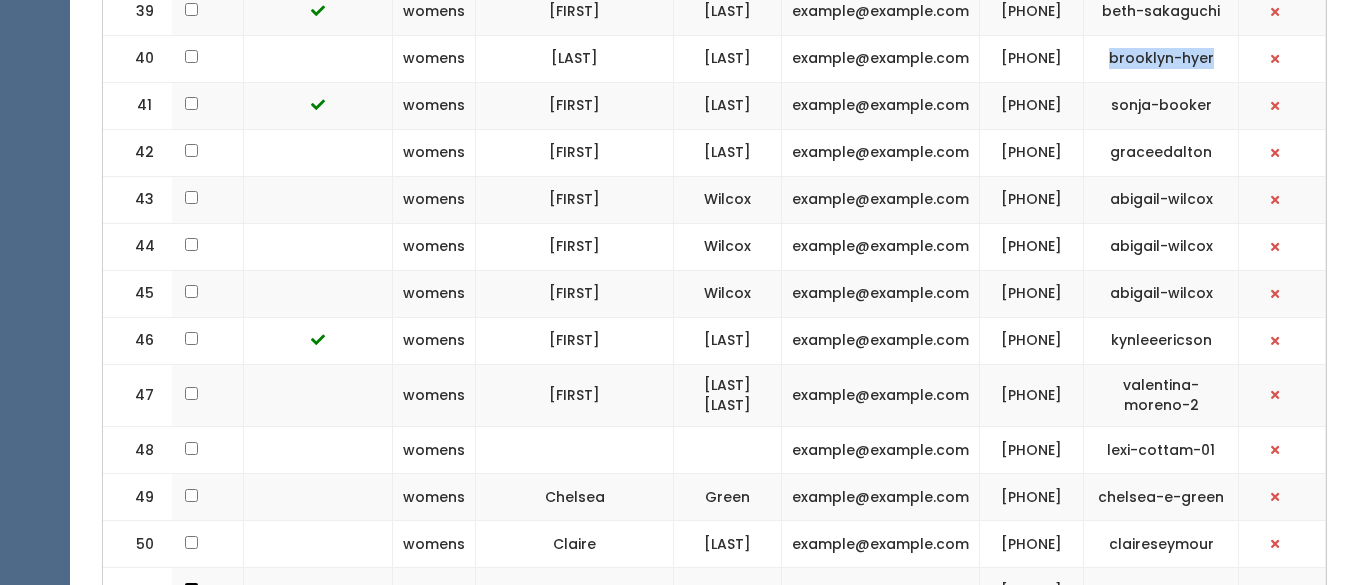 scroll, scrollTop: 0, scrollLeft: 0, axis: both 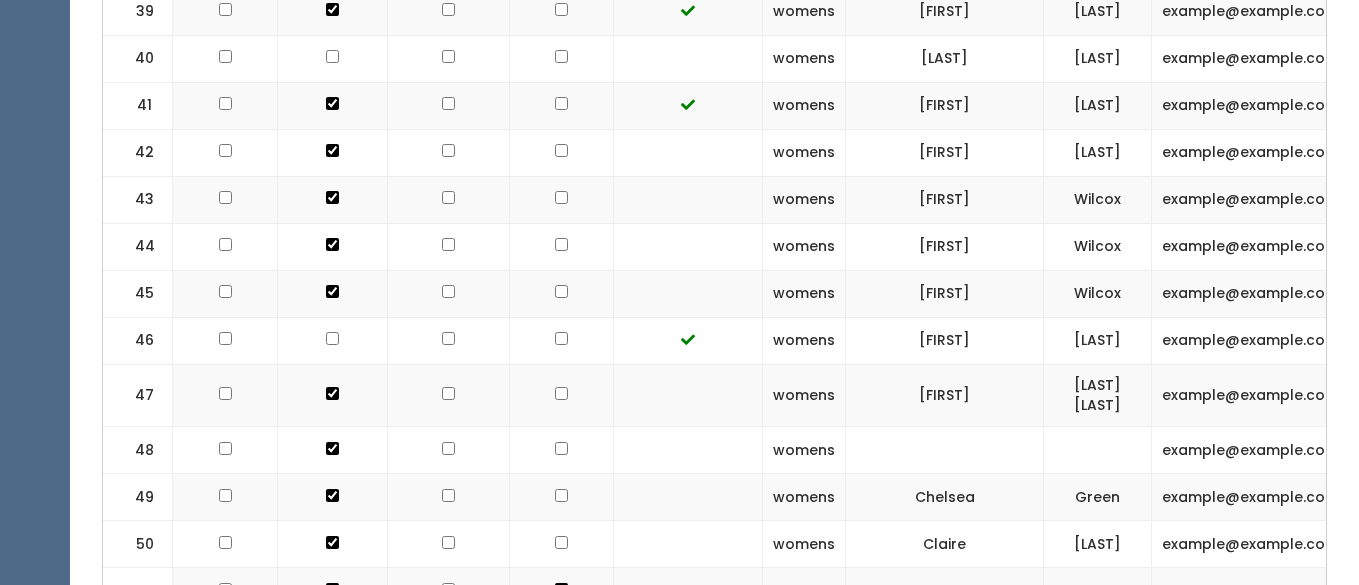 click at bounding box center [332, -1721] 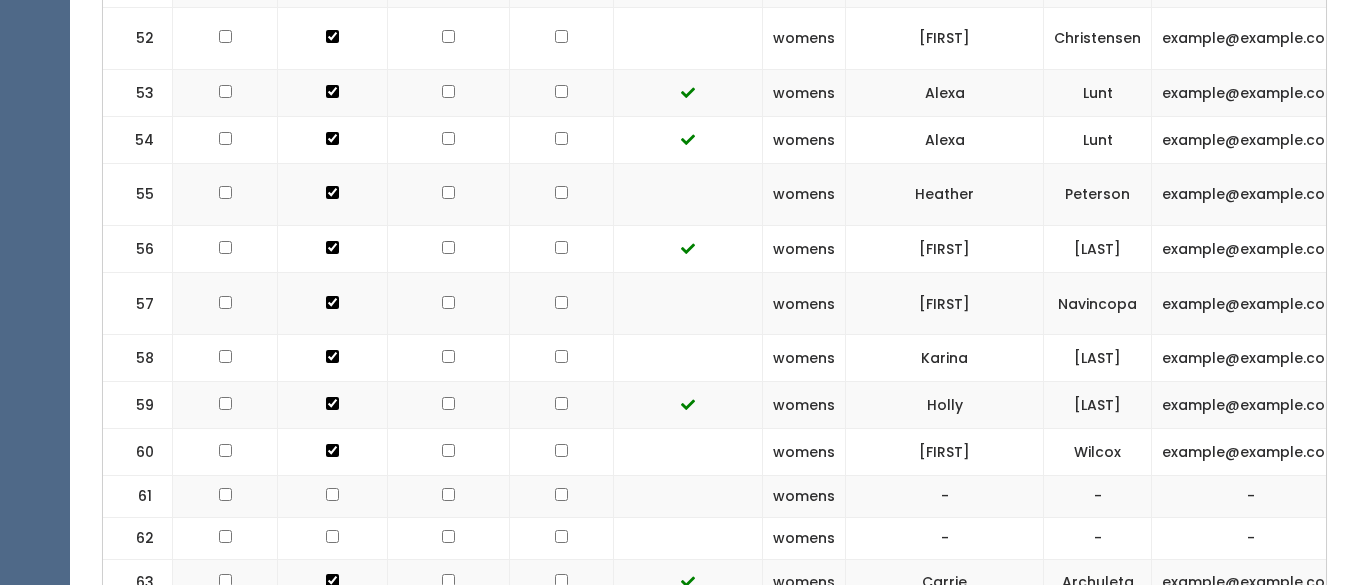 scroll, scrollTop: 3161, scrollLeft: 0, axis: vertical 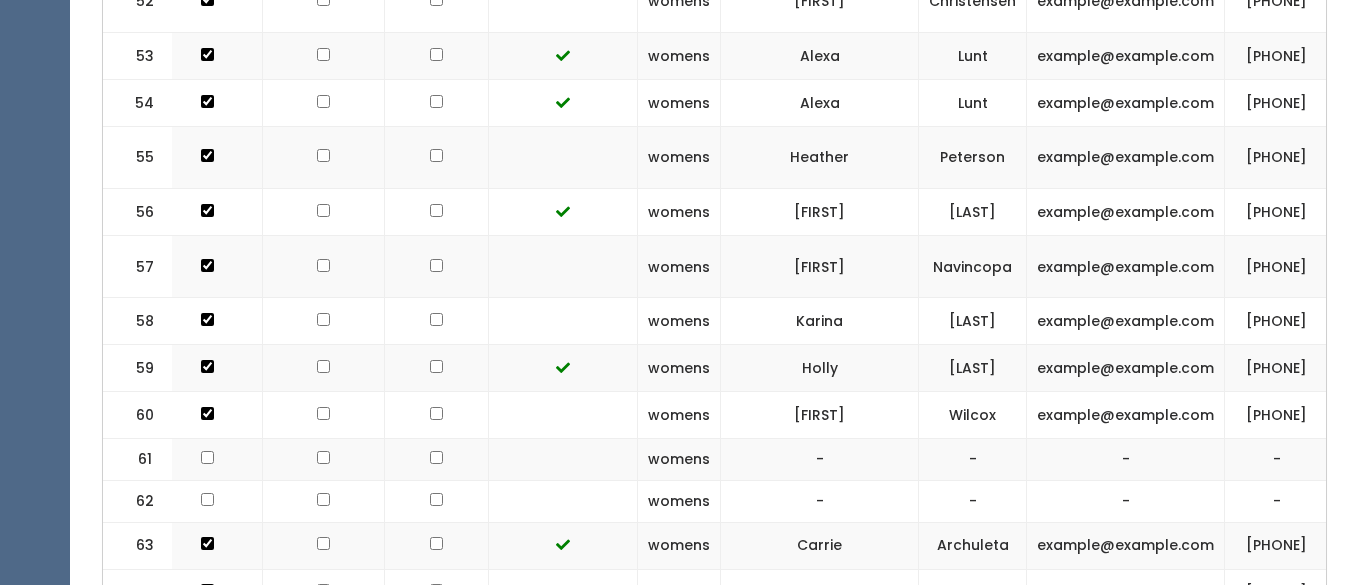 drag, startPoint x: 1248, startPoint y: 171, endPoint x: 1041, endPoint y: 177, distance: 207.08694 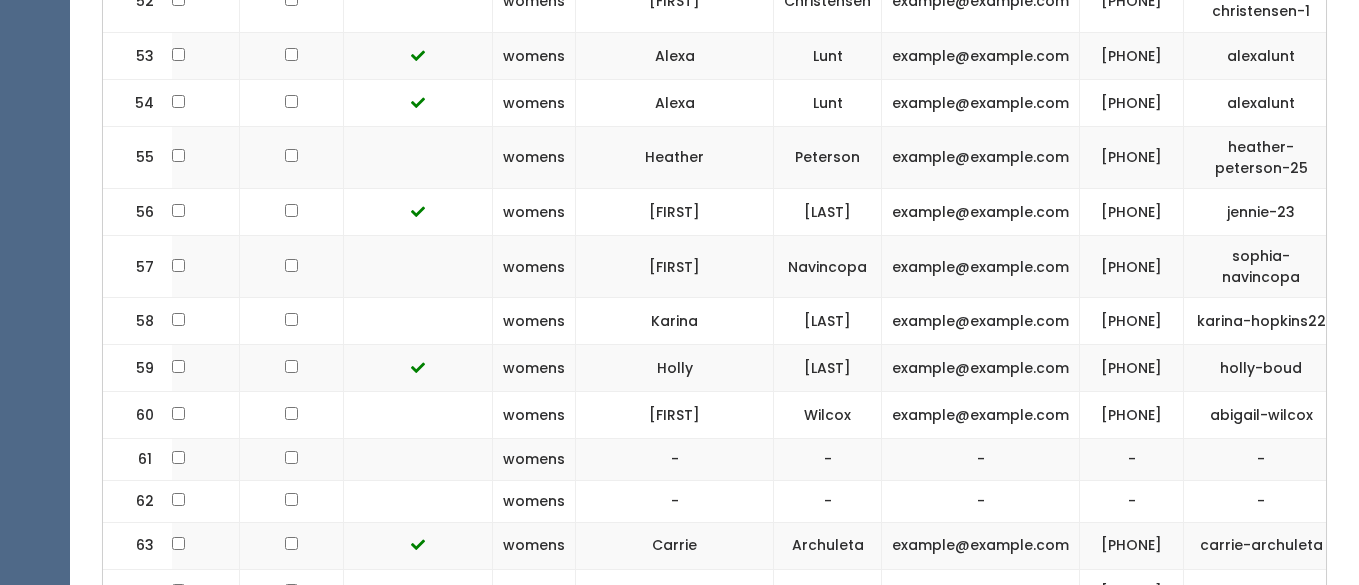 drag, startPoint x: 1204, startPoint y: 184, endPoint x: 1144, endPoint y: 156, distance: 66.211784 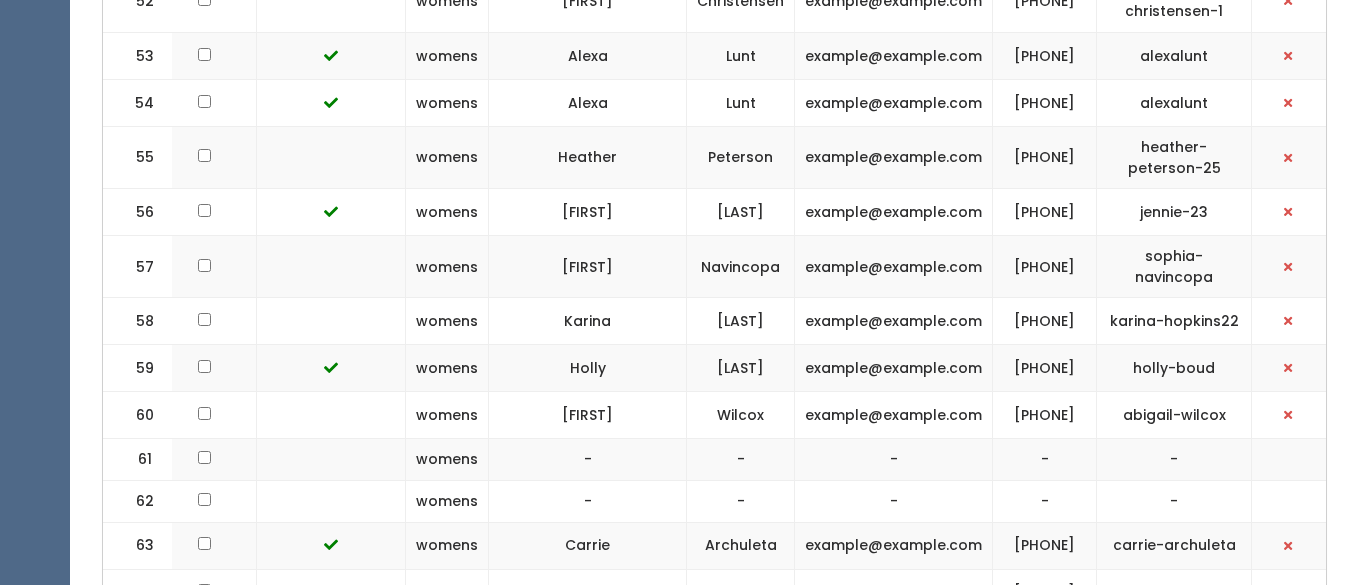 scroll, scrollTop: 0, scrollLeft: 406, axis: horizontal 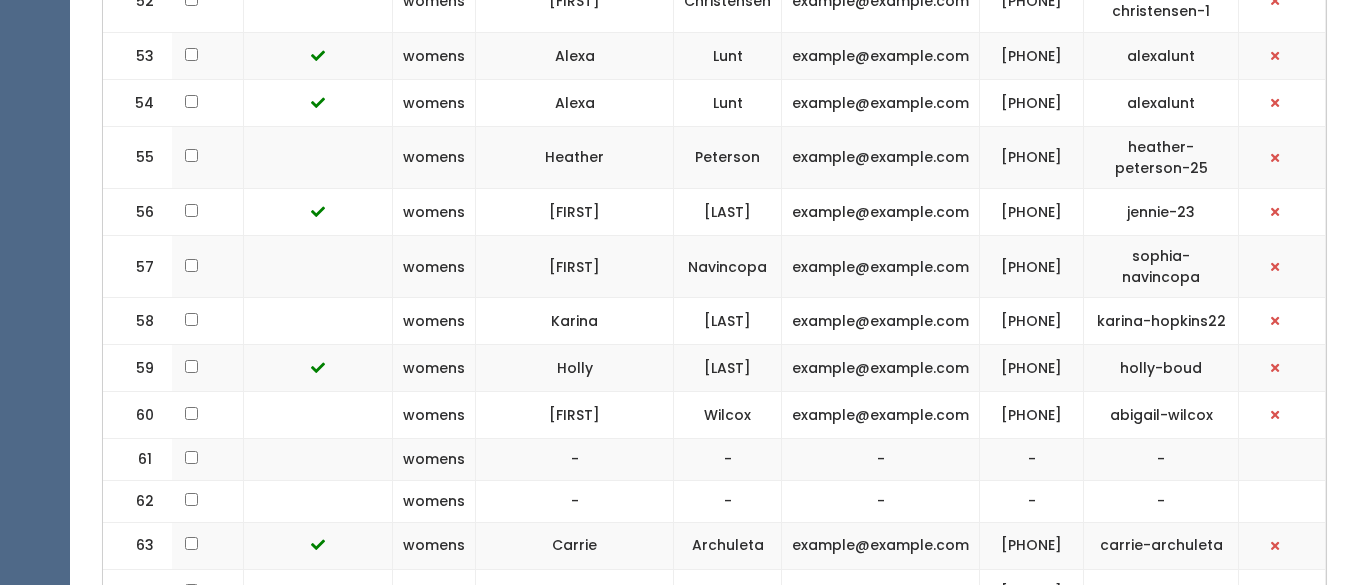 drag, startPoint x: 1056, startPoint y: 184, endPoint x: 1024, endPoint y: 176, distance: 32.984844 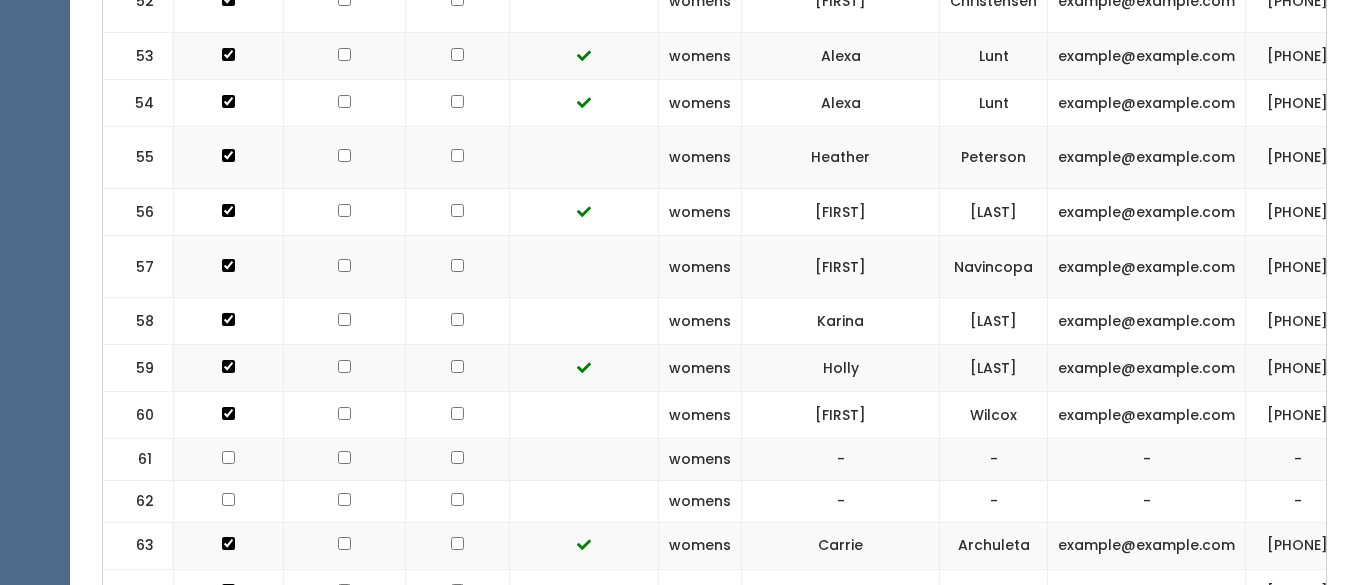 scroll, scrollTop: 0, scrollLeft: 0, axis: both 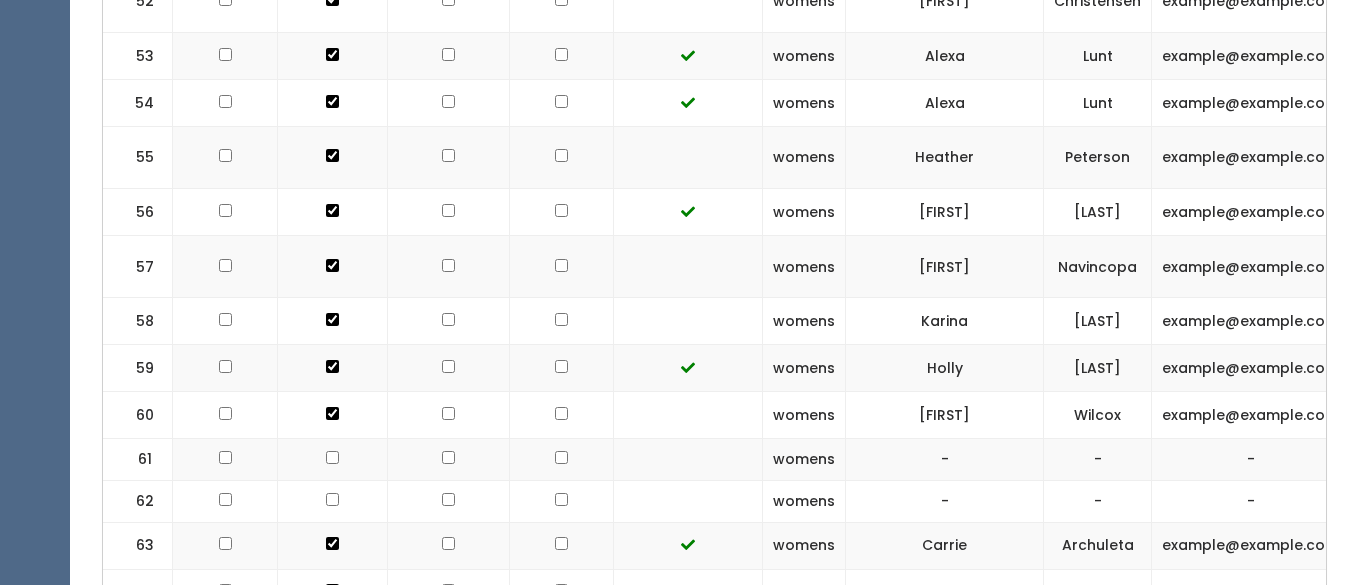 click at bounding box center (332, -2365) 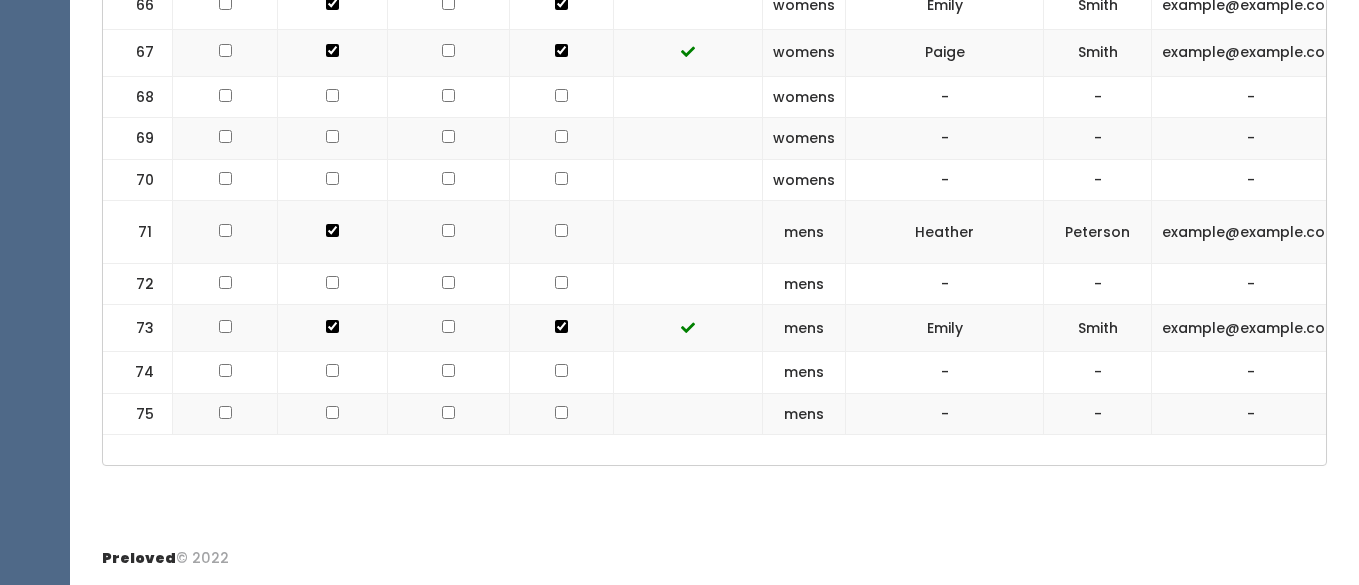 scroll, scrollTop: 4569, scrollLeft: 0, axis: vertical 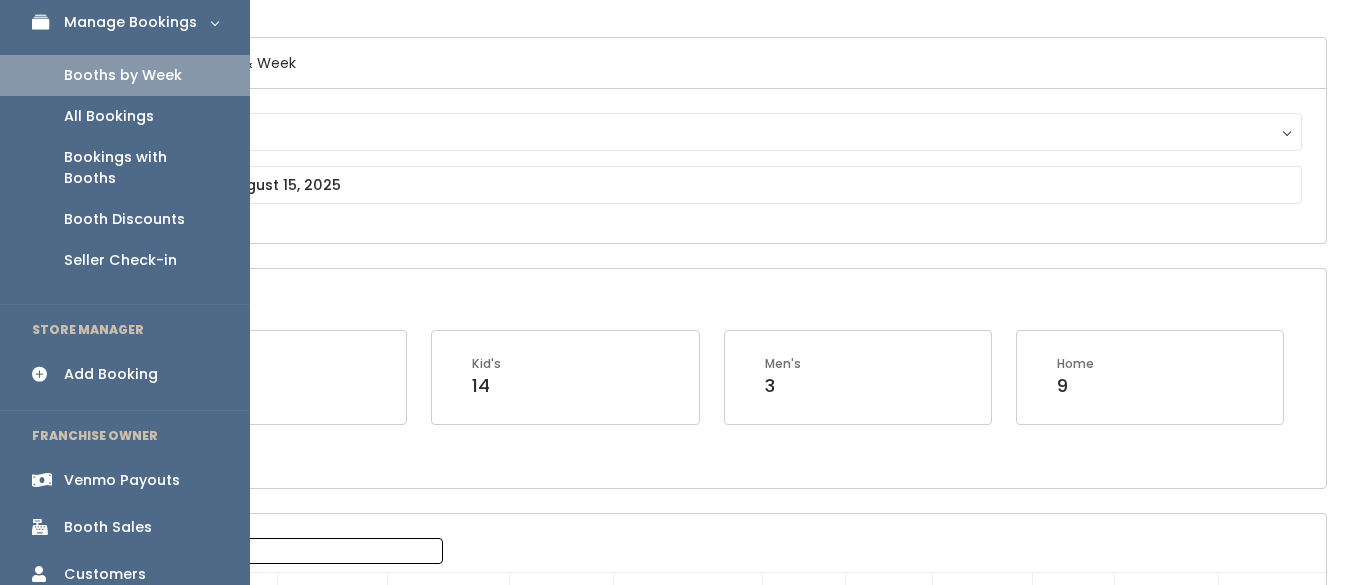 click on "Add Booking" at bounding box center [111, 374] 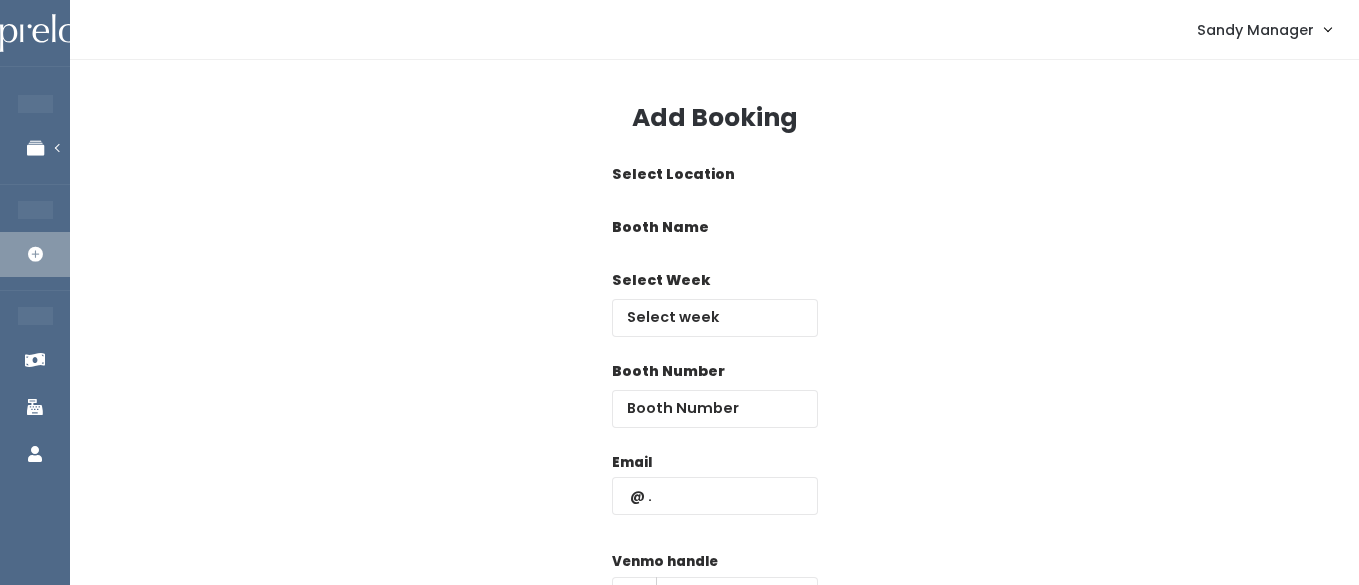 scroll, scrollTop: 0, scrollLeft: 0, axis: both 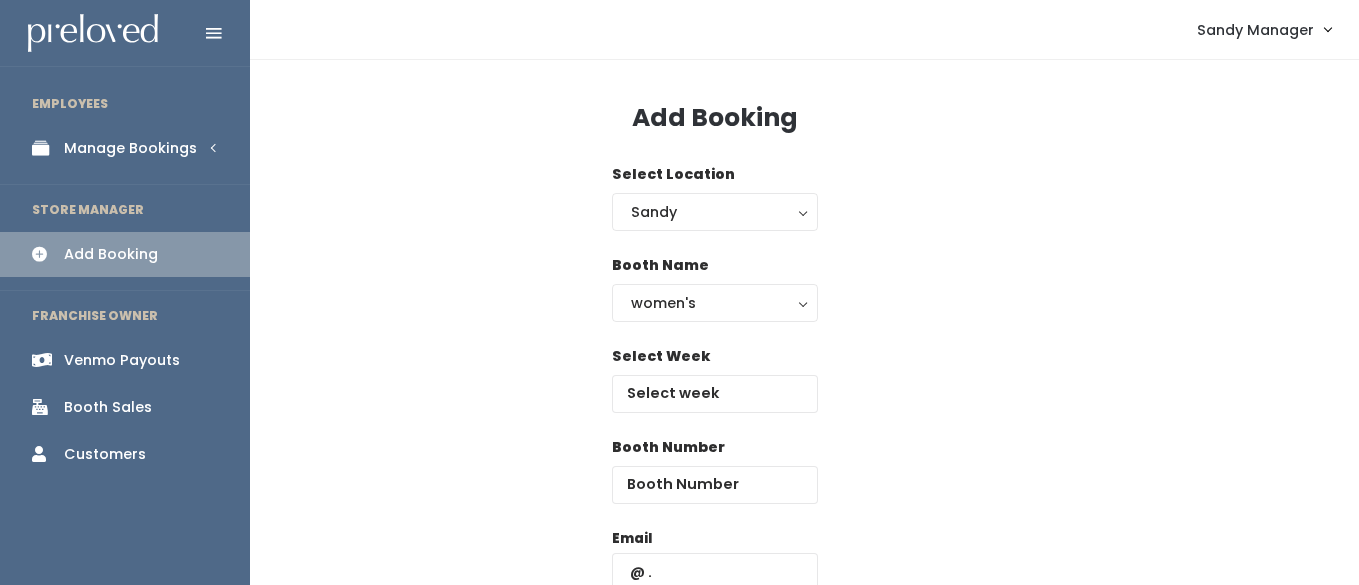 click on "Manage Bookings" at bounding box center [125, 148] 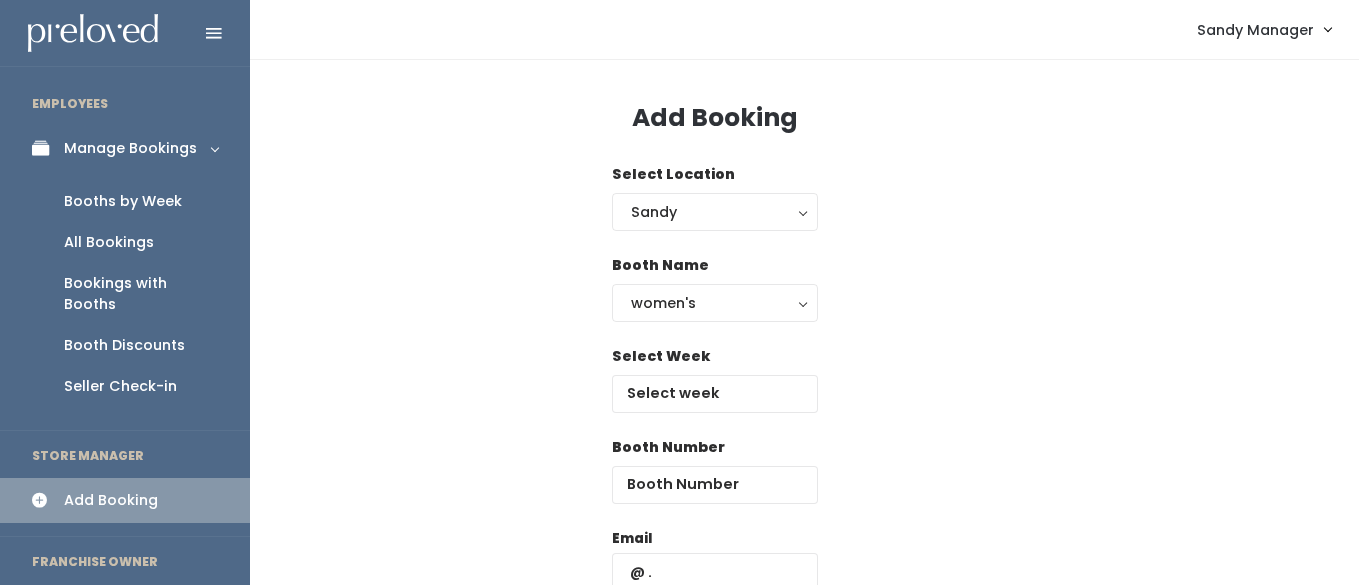 click on "Booths by Week" at bounding box center [123, 201] 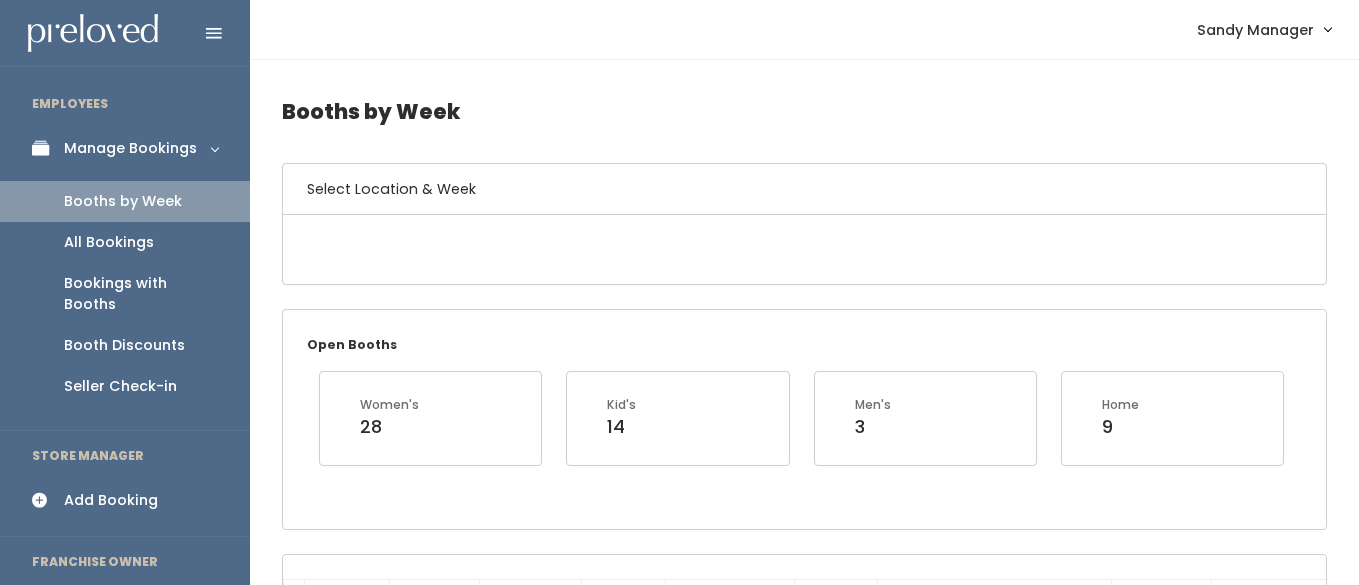 scroll, scrollTop: 0, scrollLeft: 0, axis: both 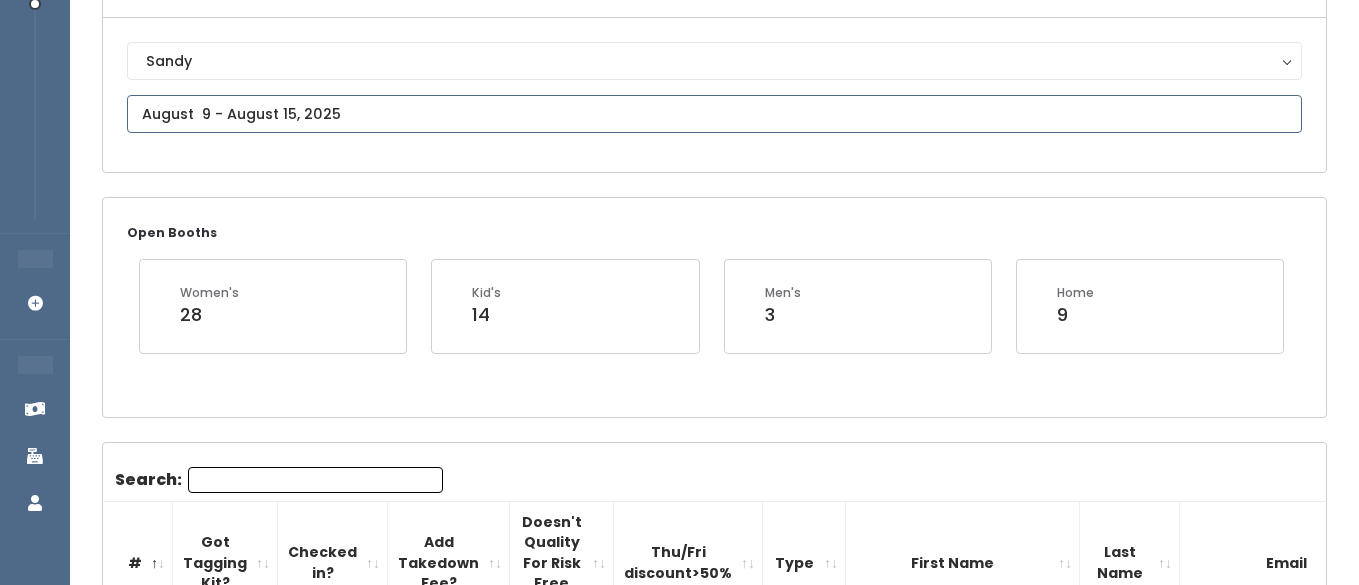 click at bounding box center [714, 114] 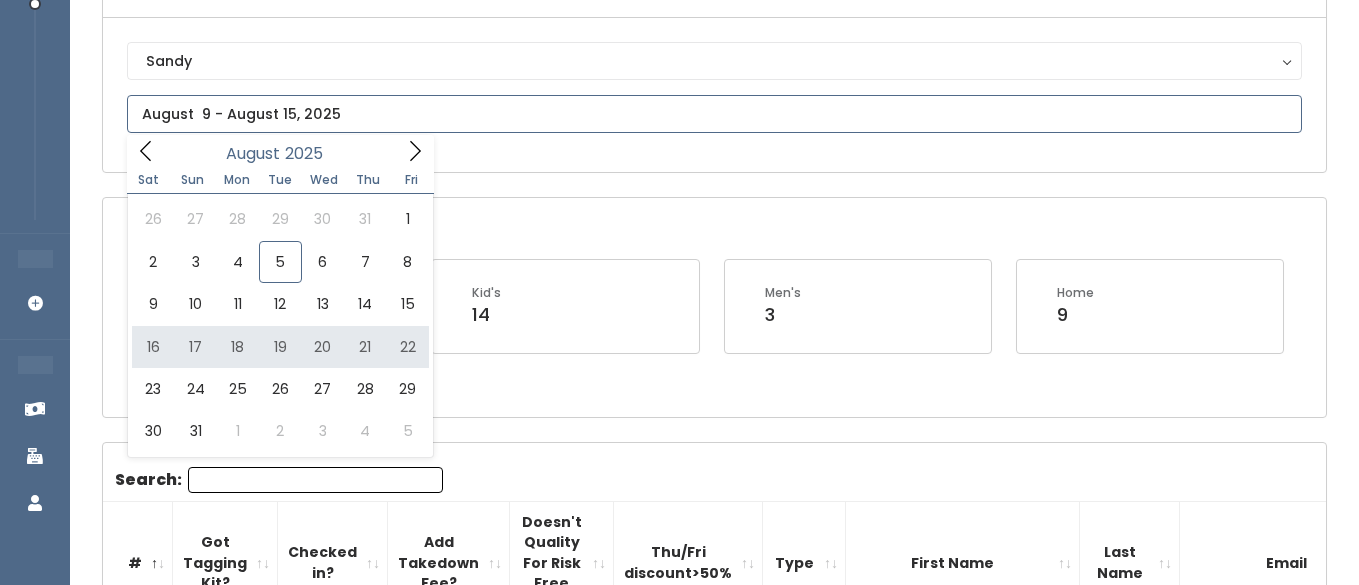 type on "August 16 to August 22" 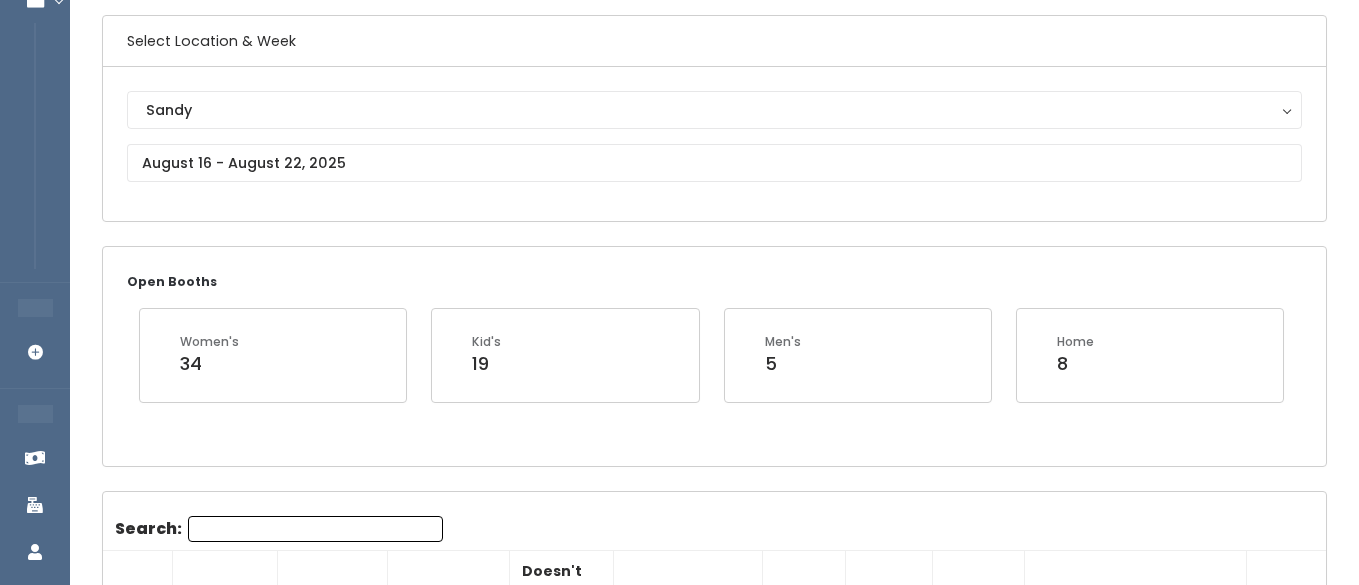 scroll, scrollTop: 0, scrollLeft: 0, axis: both 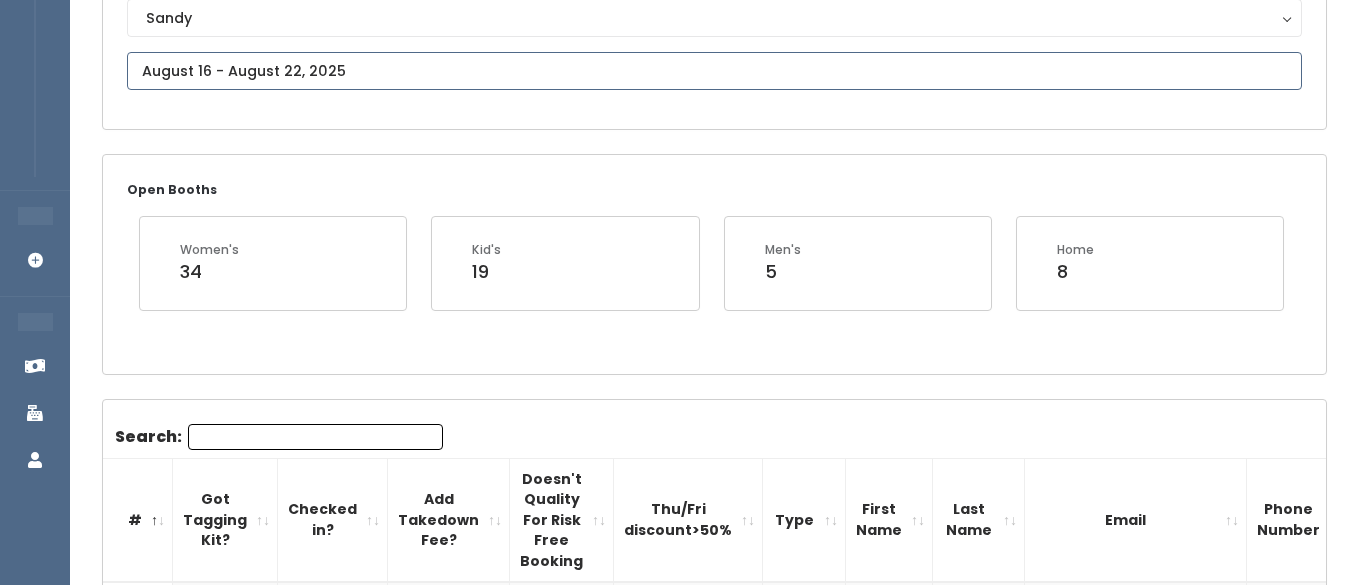 click at bounding box center (714, 71) 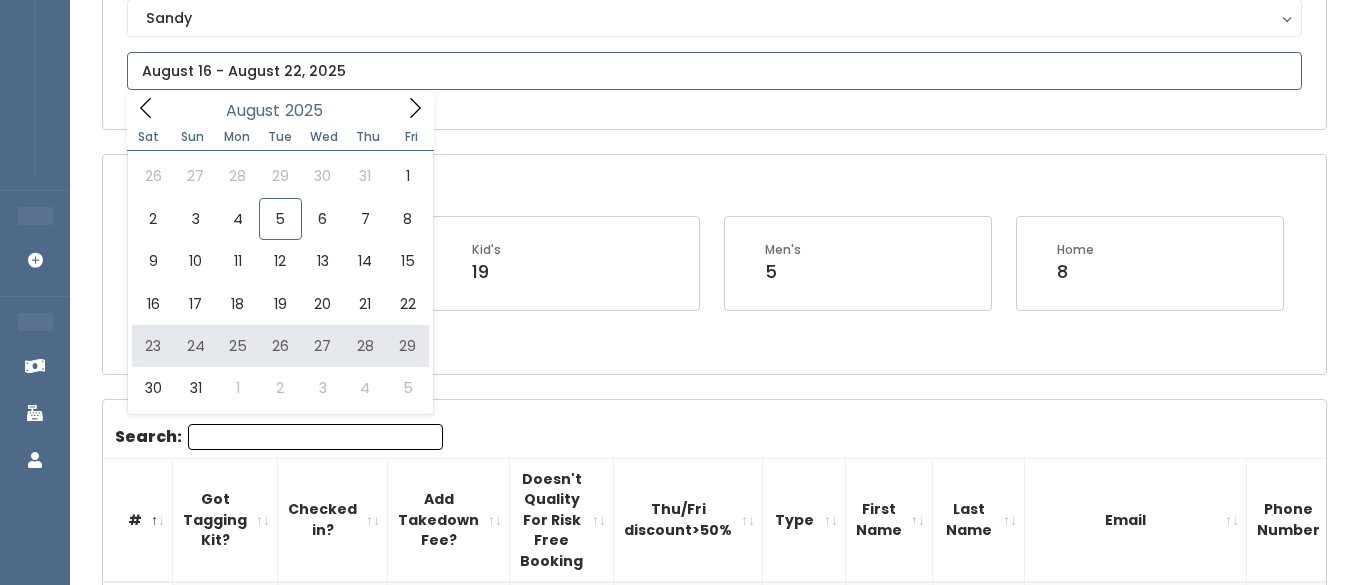 type on "August 23 to August 29" 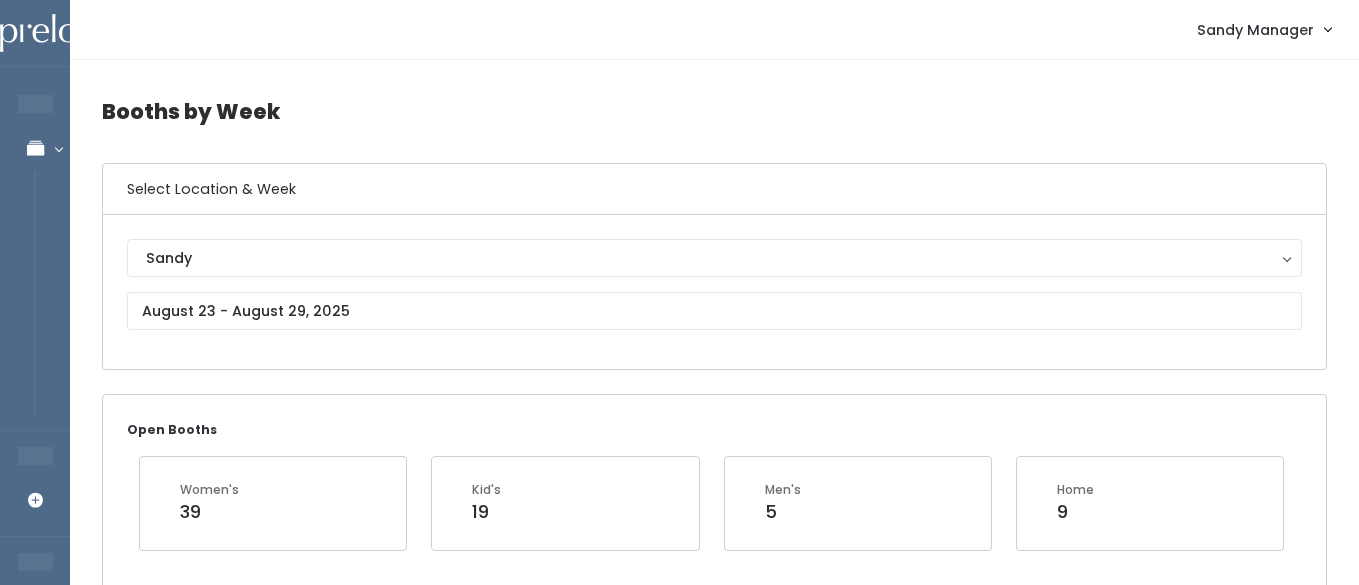 scroll, scrollTop: 0, scrollLeft: 0, axis: both 